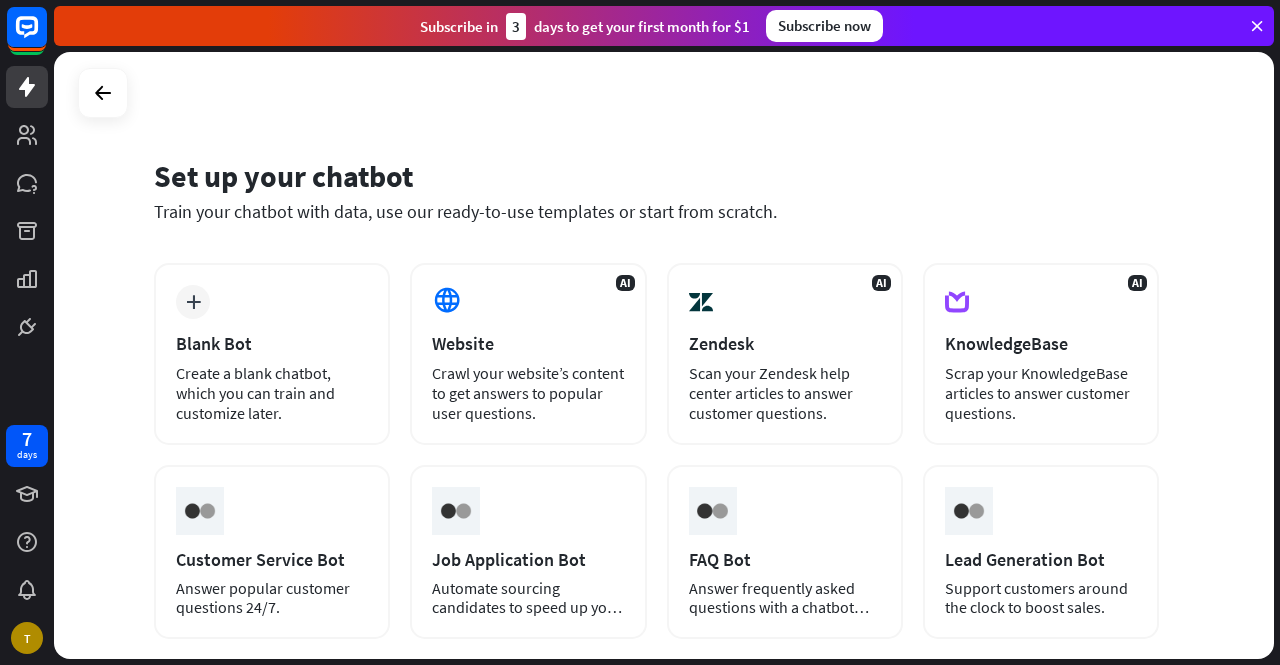 scroll, scrollTop: 0, scrollLeft: 0, axis: both 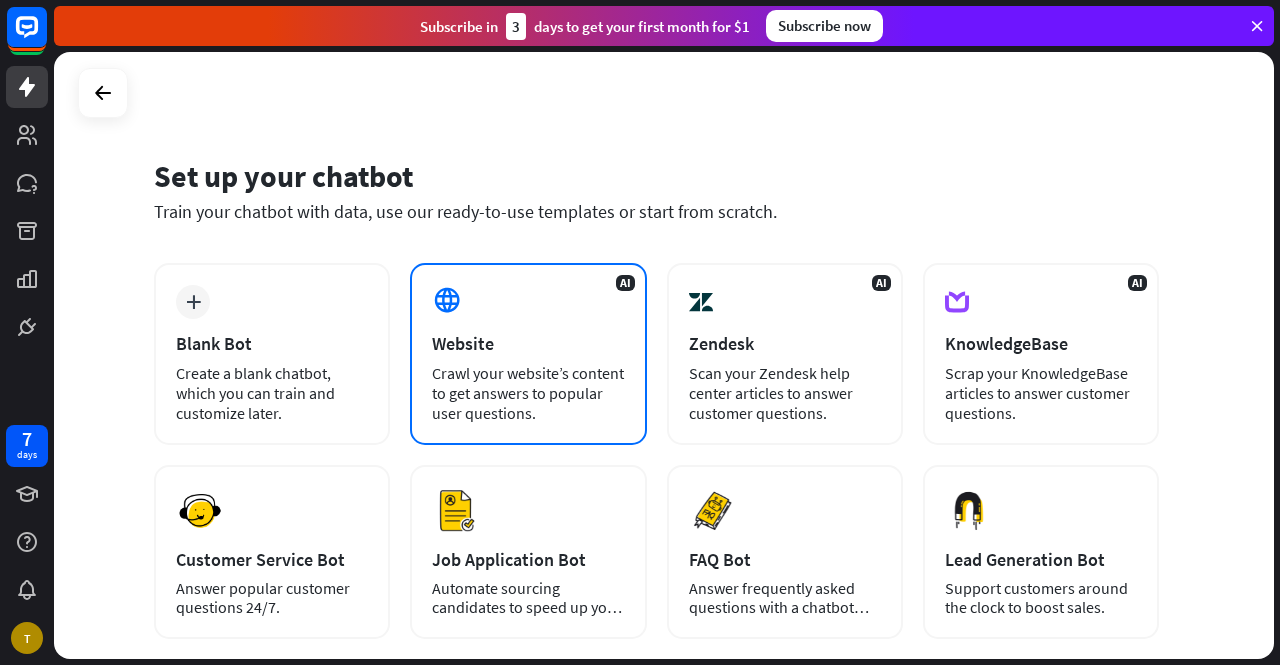 click on "Website" at bounding box center (528, 343) 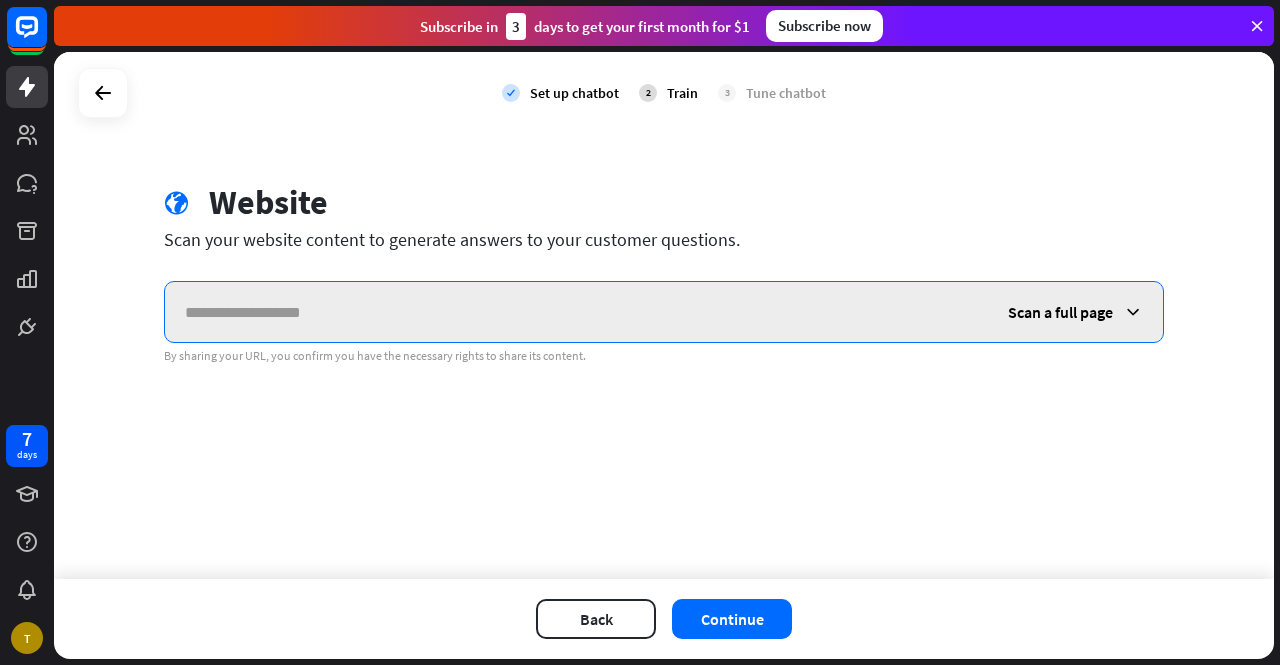 paste on "**********" 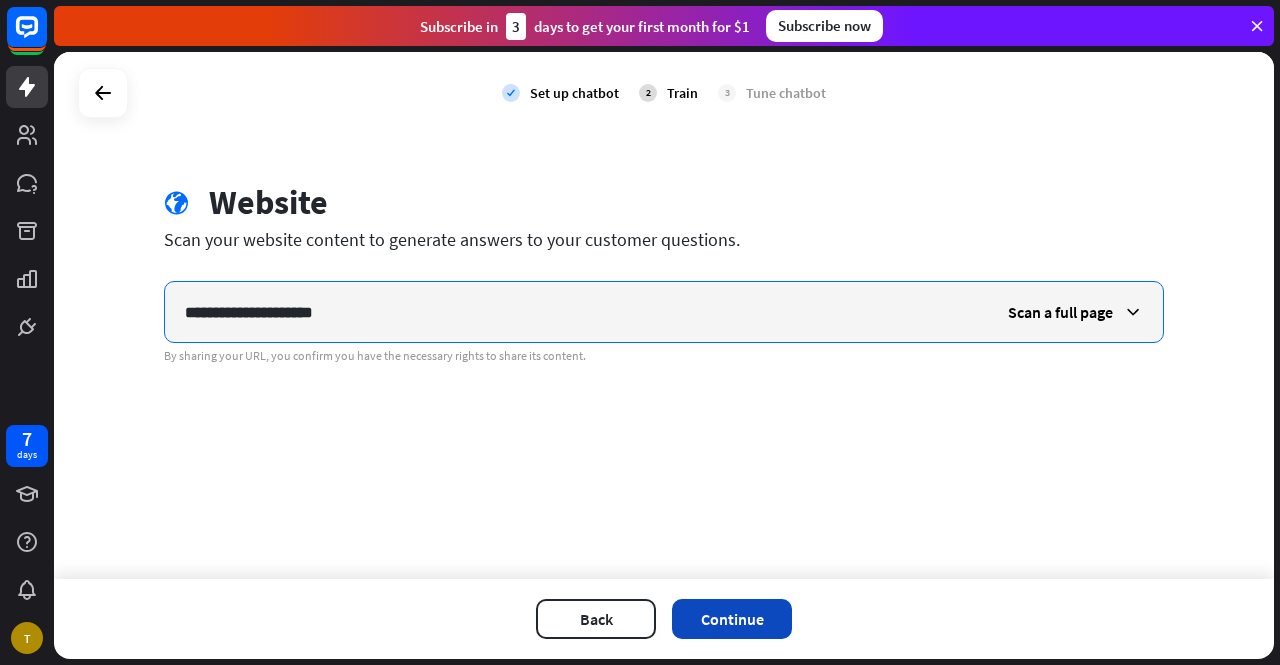 type on "**********" 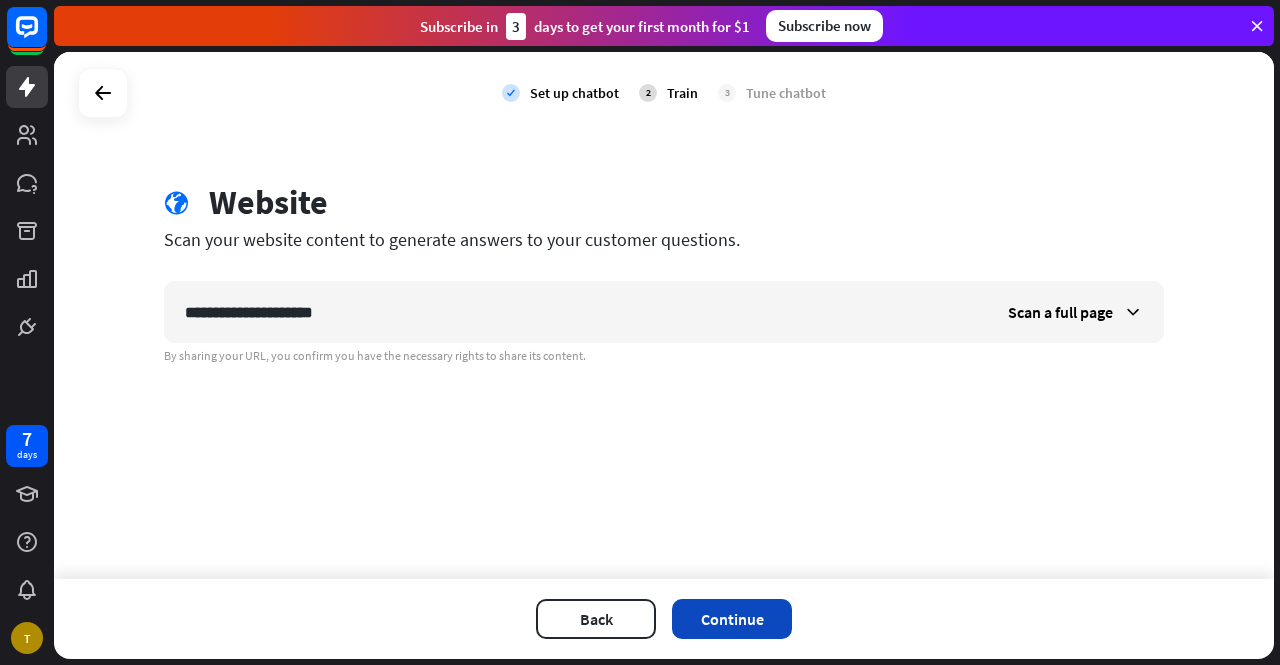 click on "Continue" at bounding box center (732, 619) 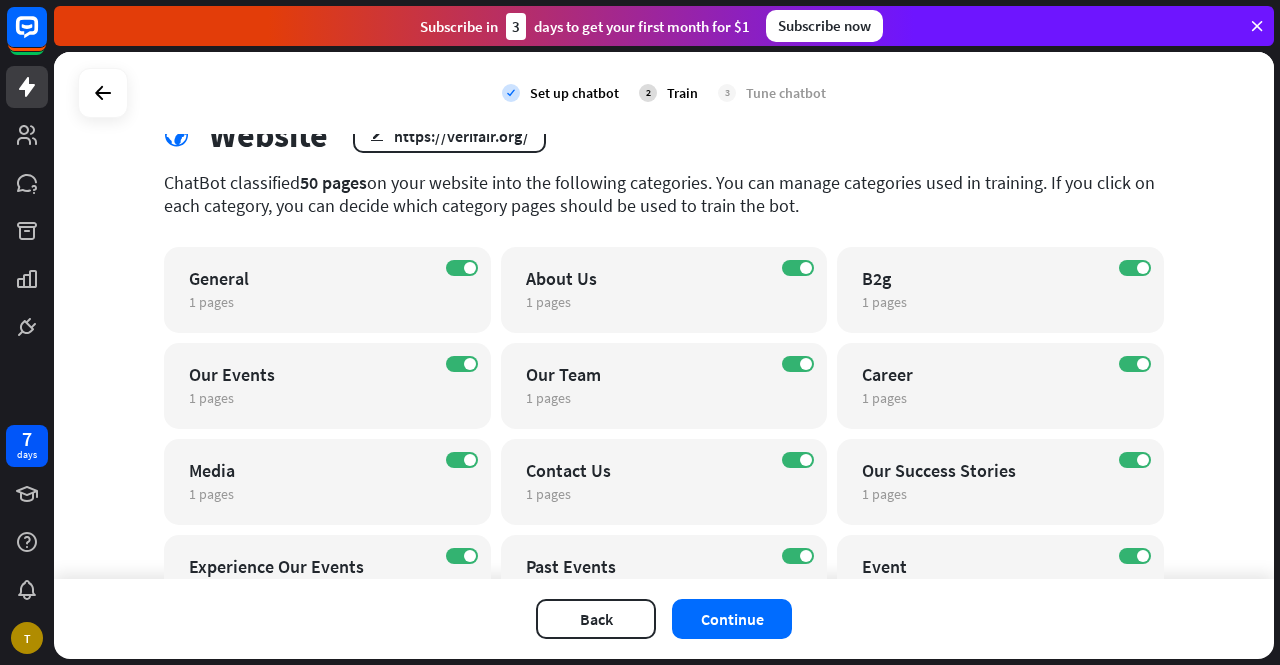 scroll, scrollTop: 269, scrollLeft: 0, axis: vertical 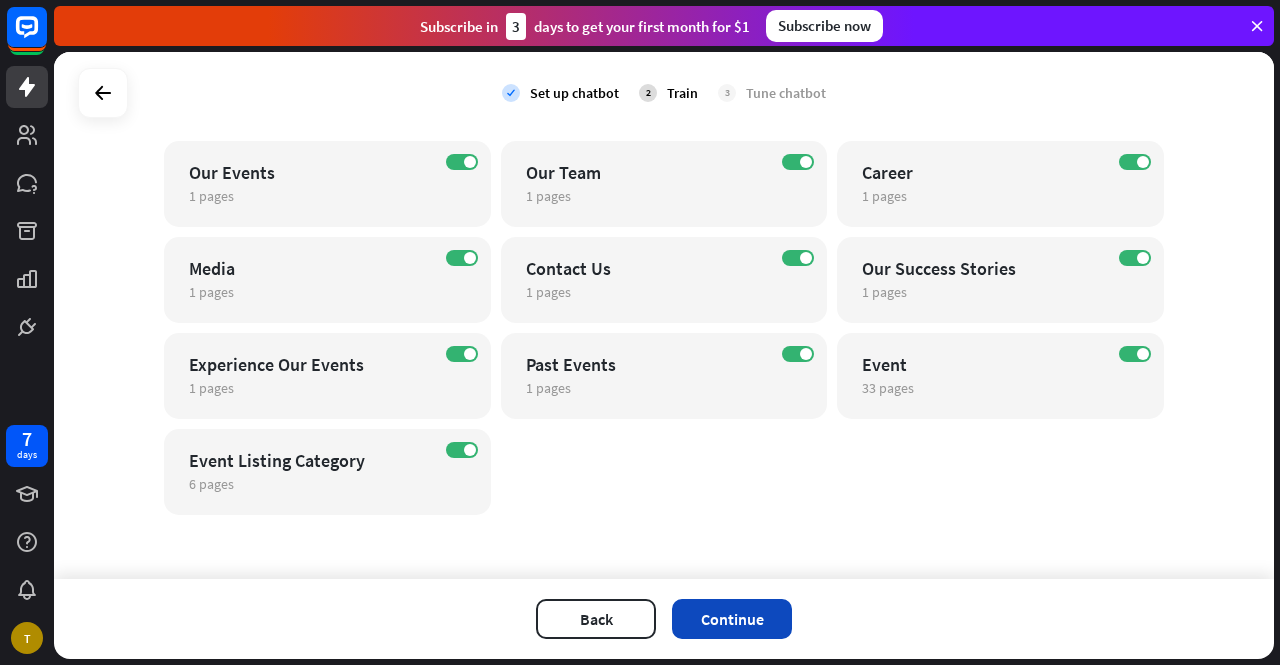 click on "Continue" at bounding box center (732, 619) 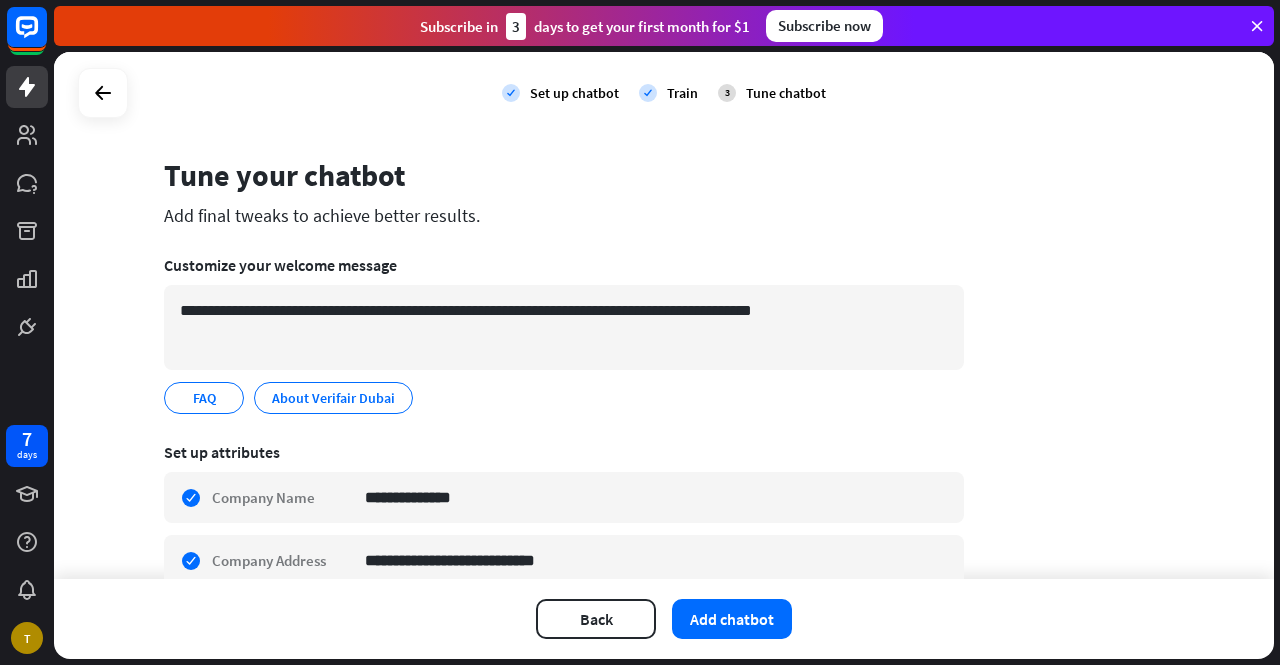 scroll, scrollTop: 32, scrollLeft: 0, axis: vertical 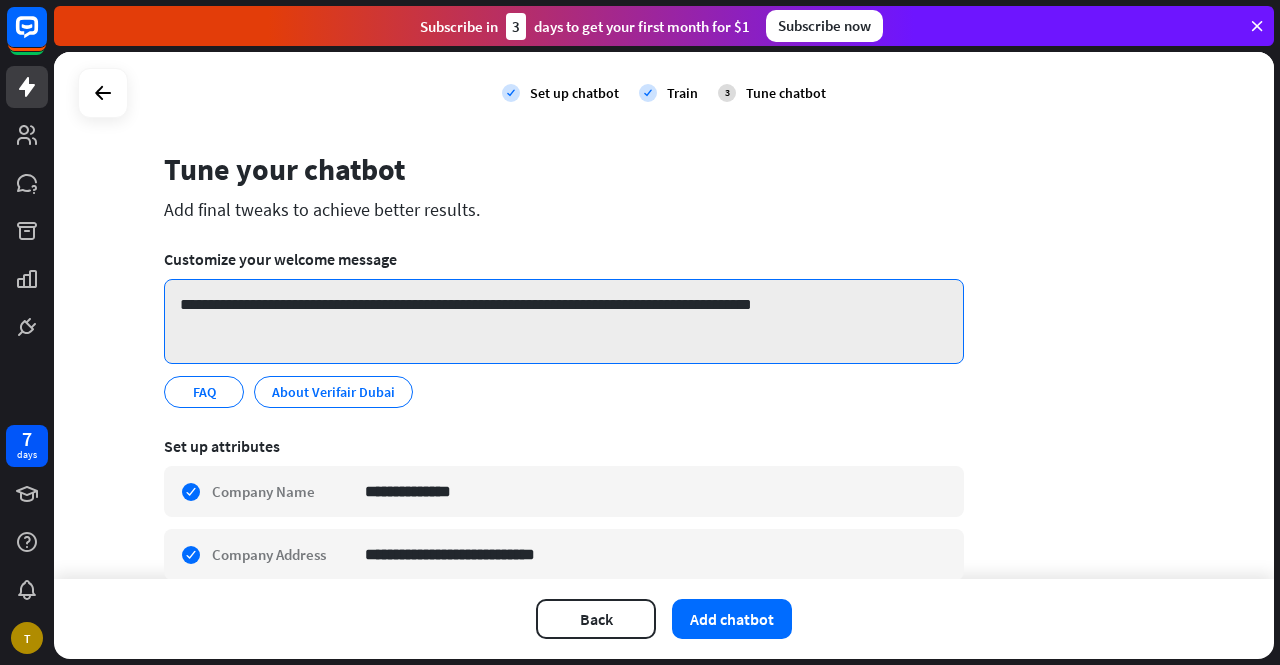 click on "**********" at bounding box center [564, 321] 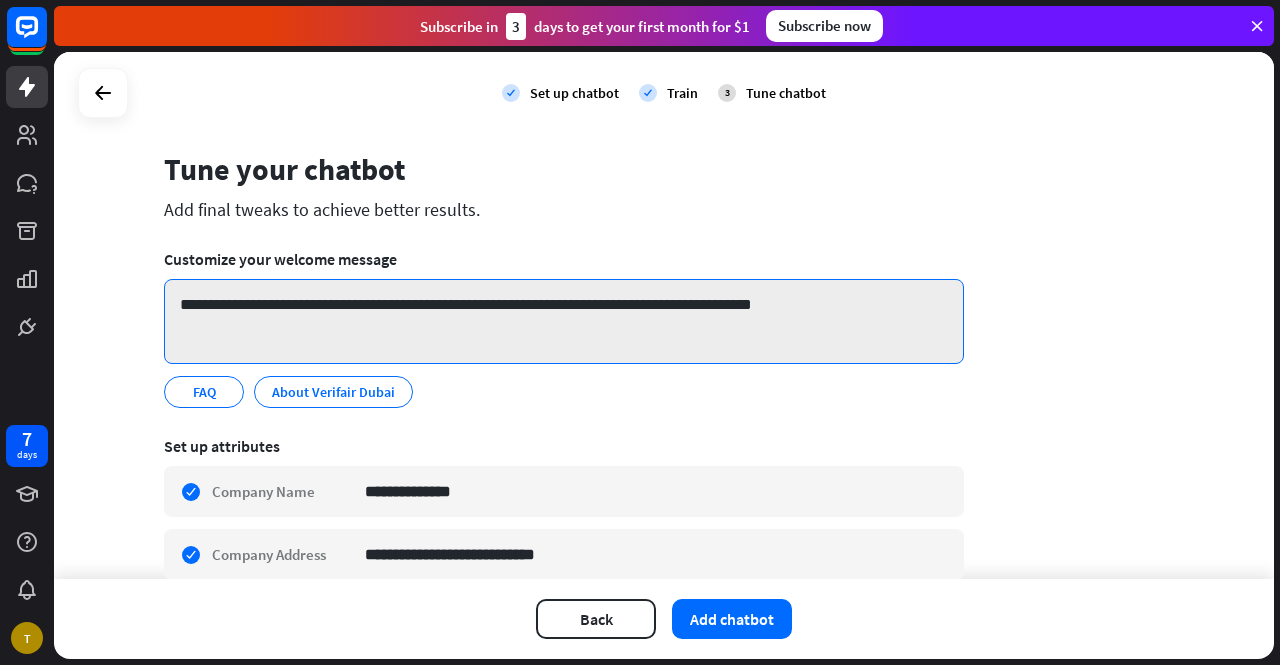 click on "**********" at bounding box center (564, 321) 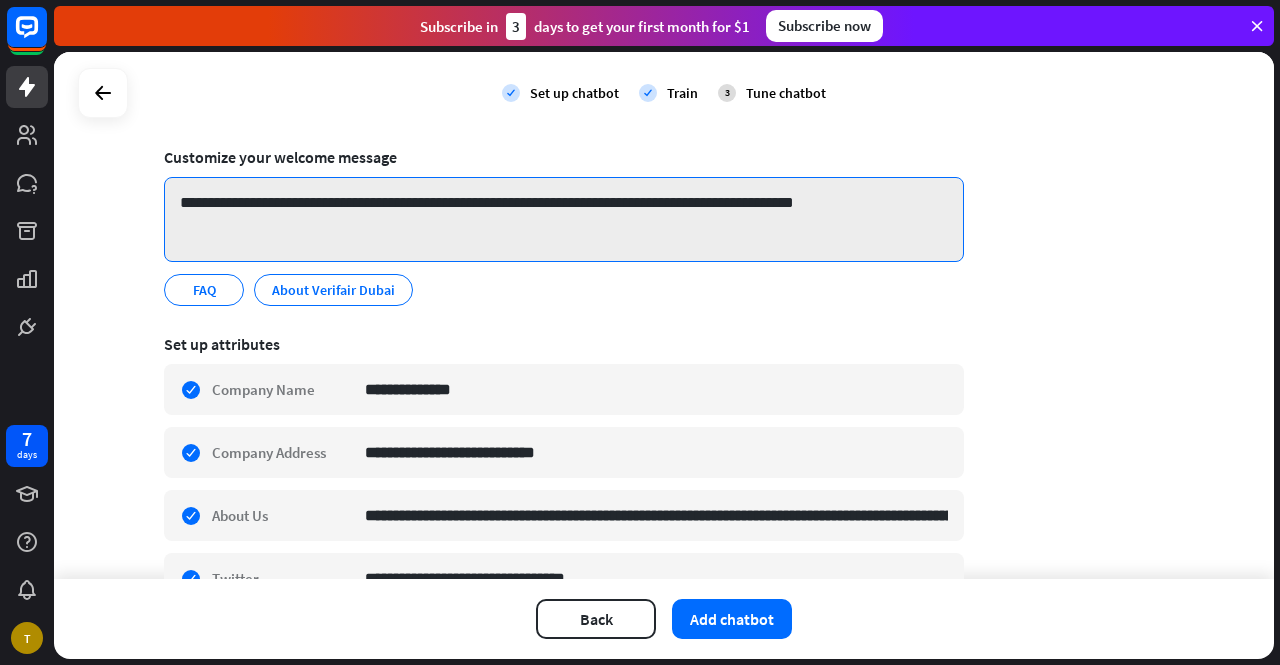 scroll, scrollTop: 135, scrollLeft: 0, axis: vertical 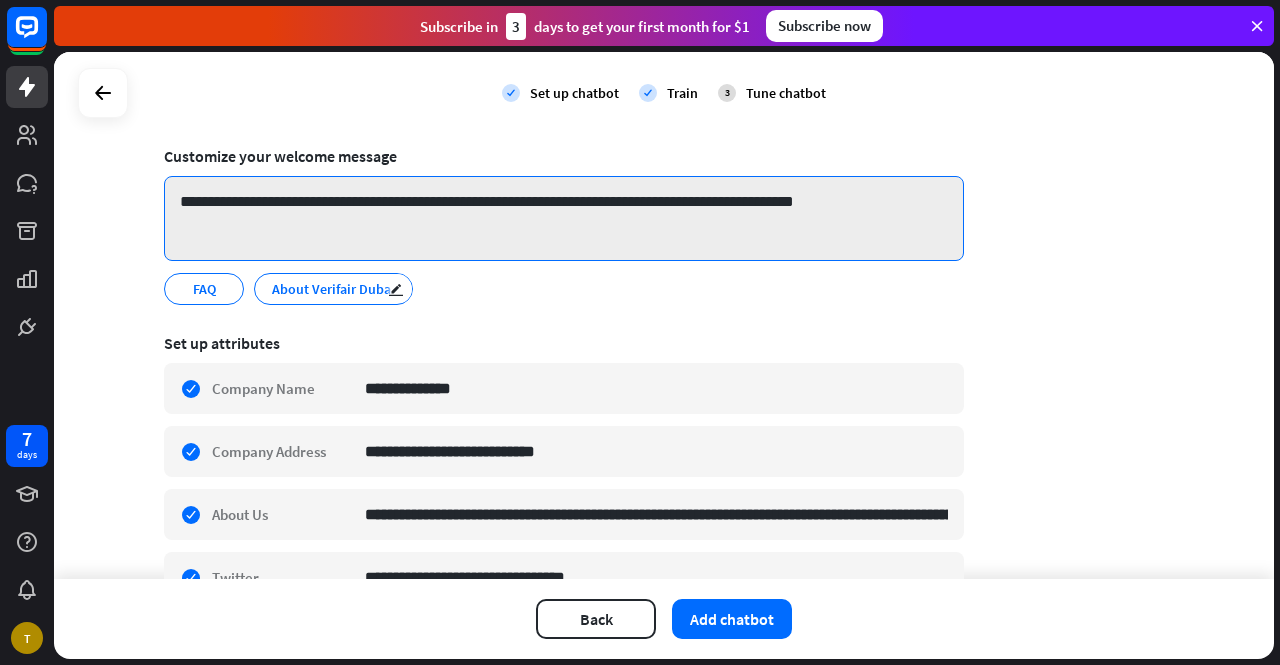 type on "**********" 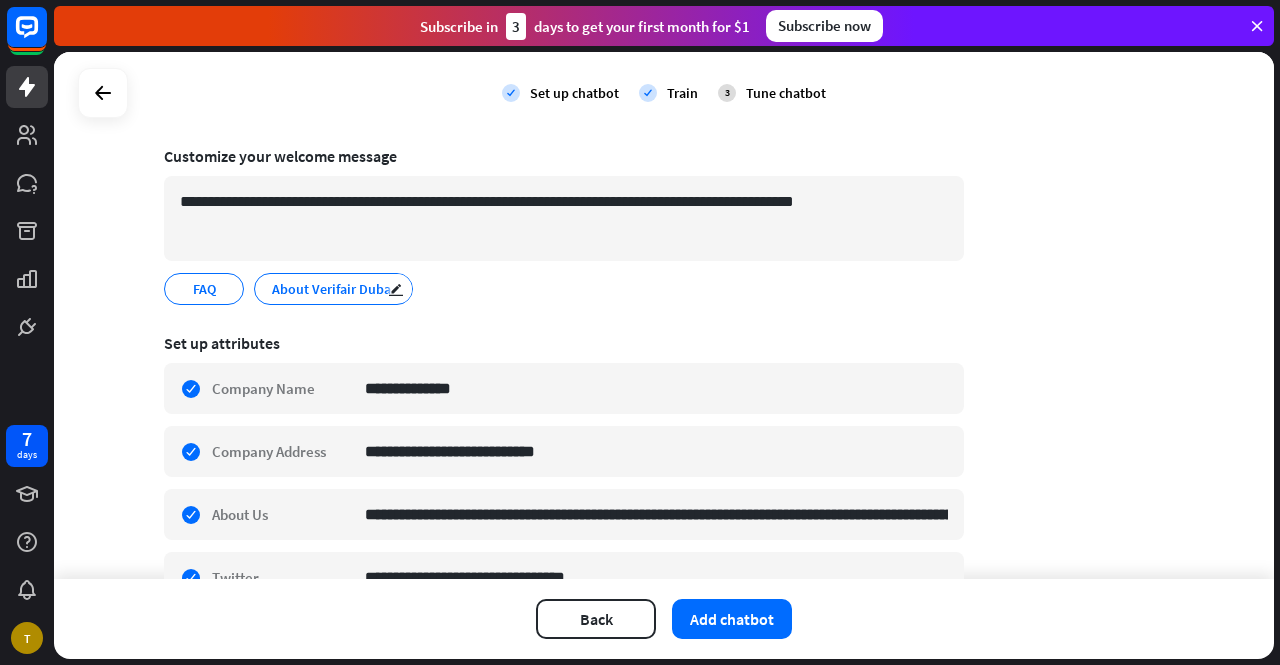 click on "About Verifair Dubai" at bounding box center (333, 289) 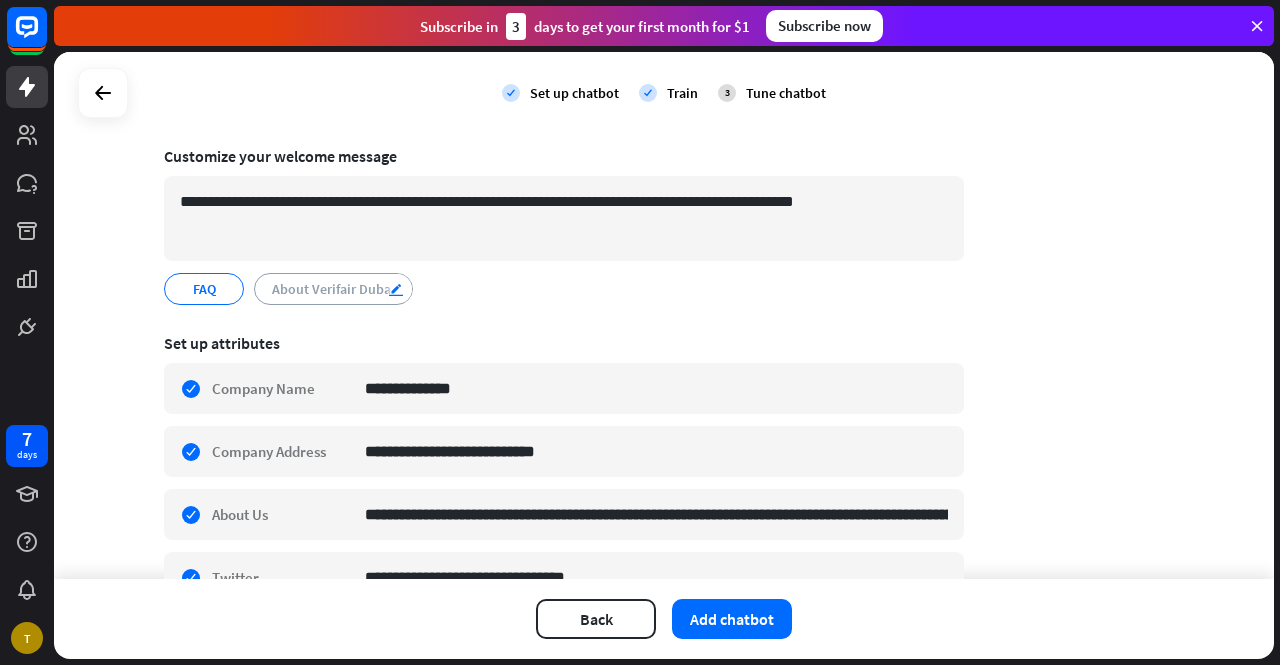 click on "edit" at bounding box center (396, 289) 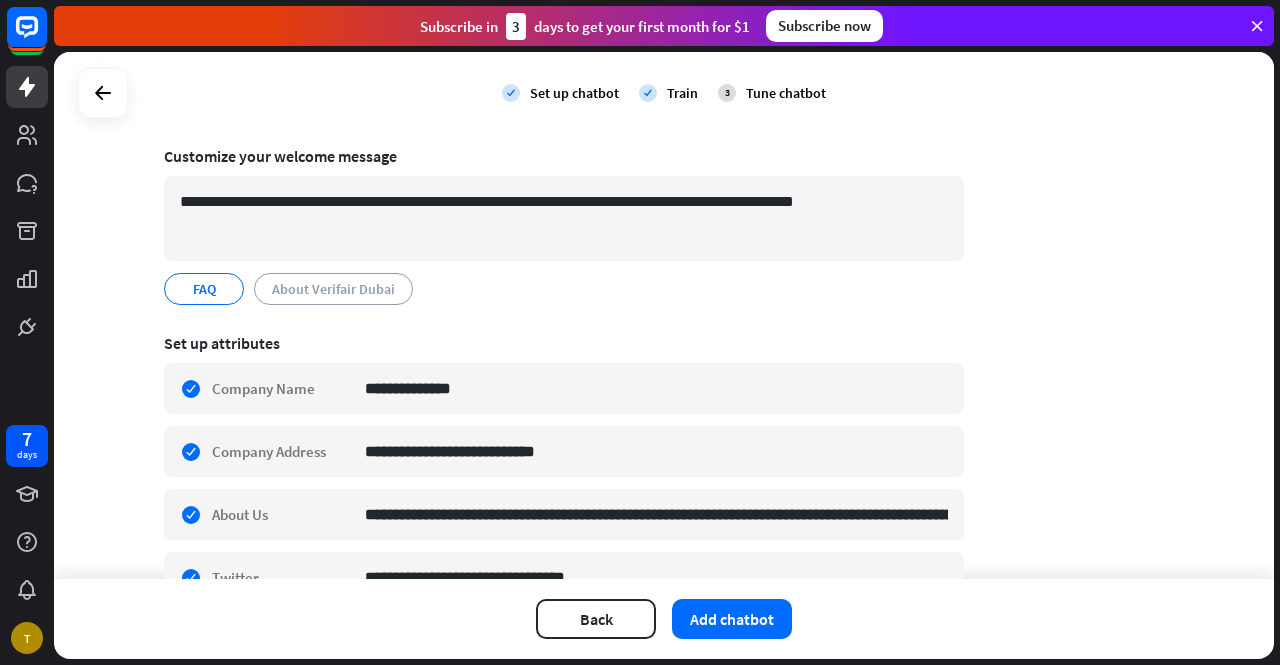 click on "FAQ
edit
About Verifair Dubai
edit" at bounding box center (564, 289) 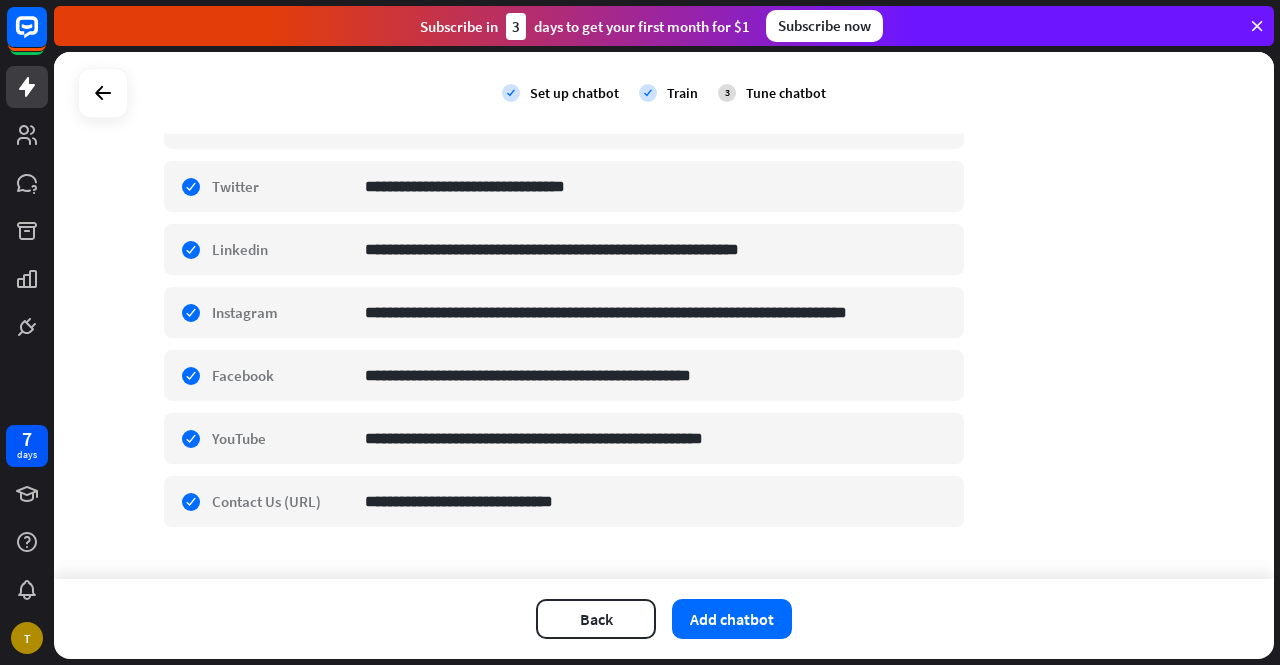 scroll, scrollTop: 564, scrollLeft: 0, axis: vertical 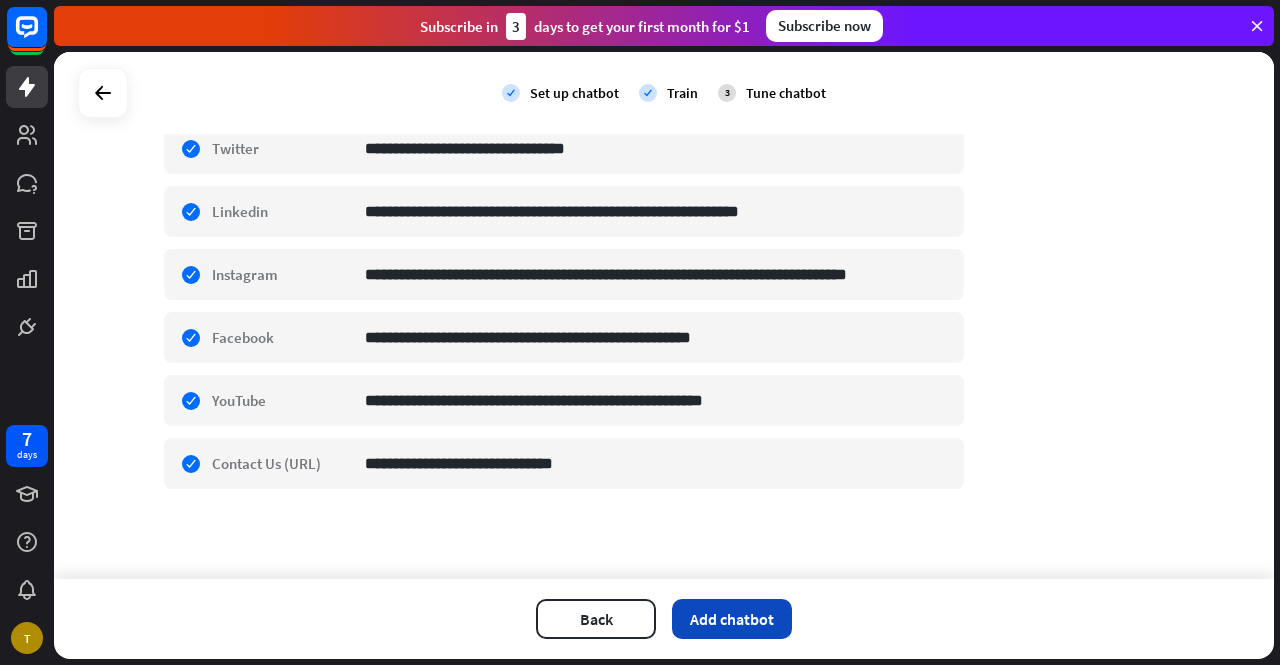 click on "Add chatbot" at bounding box center [732, 619] 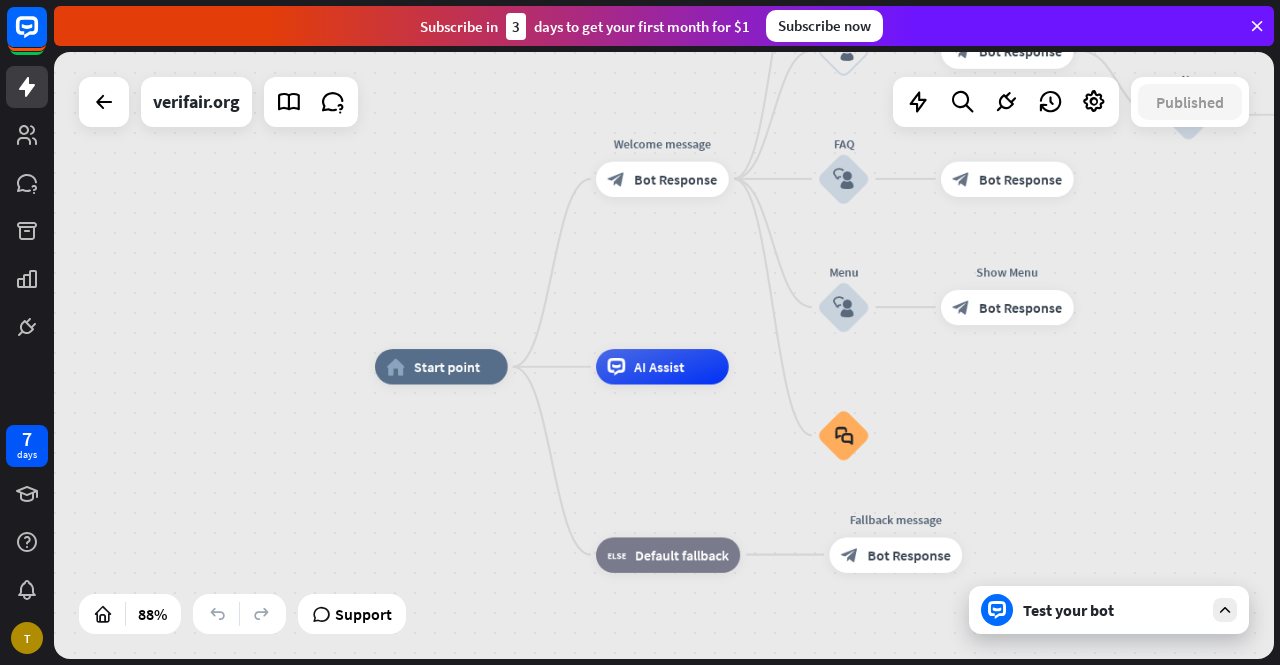 click on "Test your bot" at bounding box center (1113, 610) 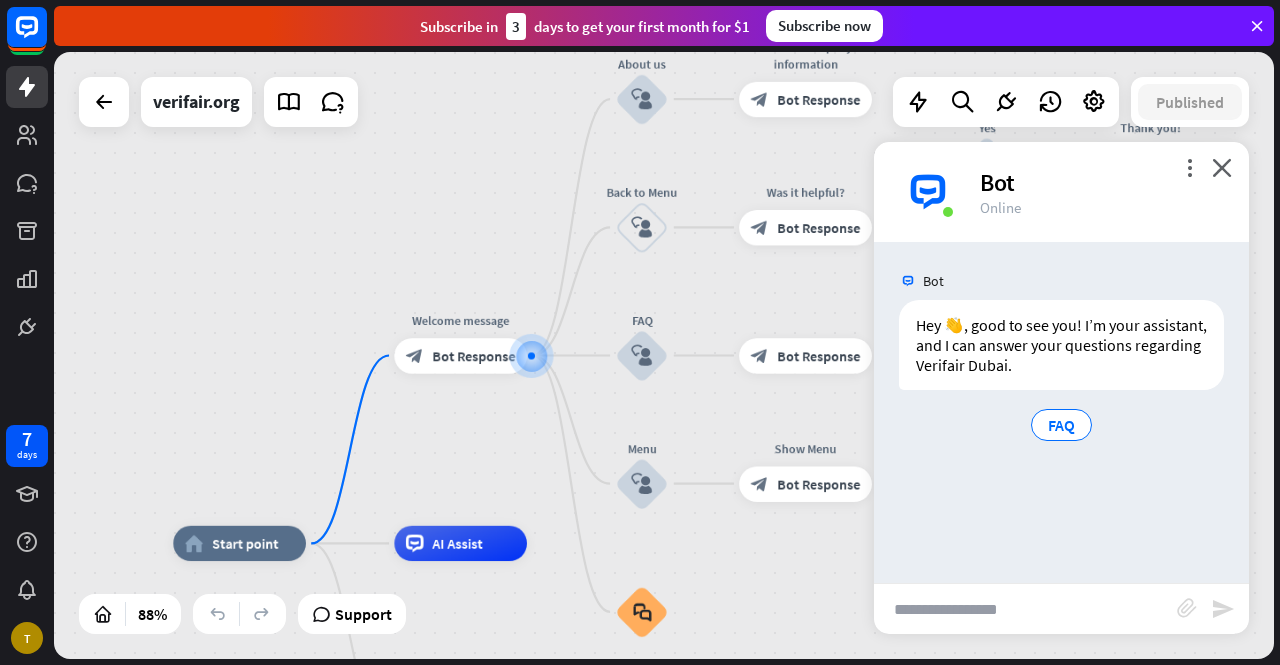 click at bounding box center (1025, 609) 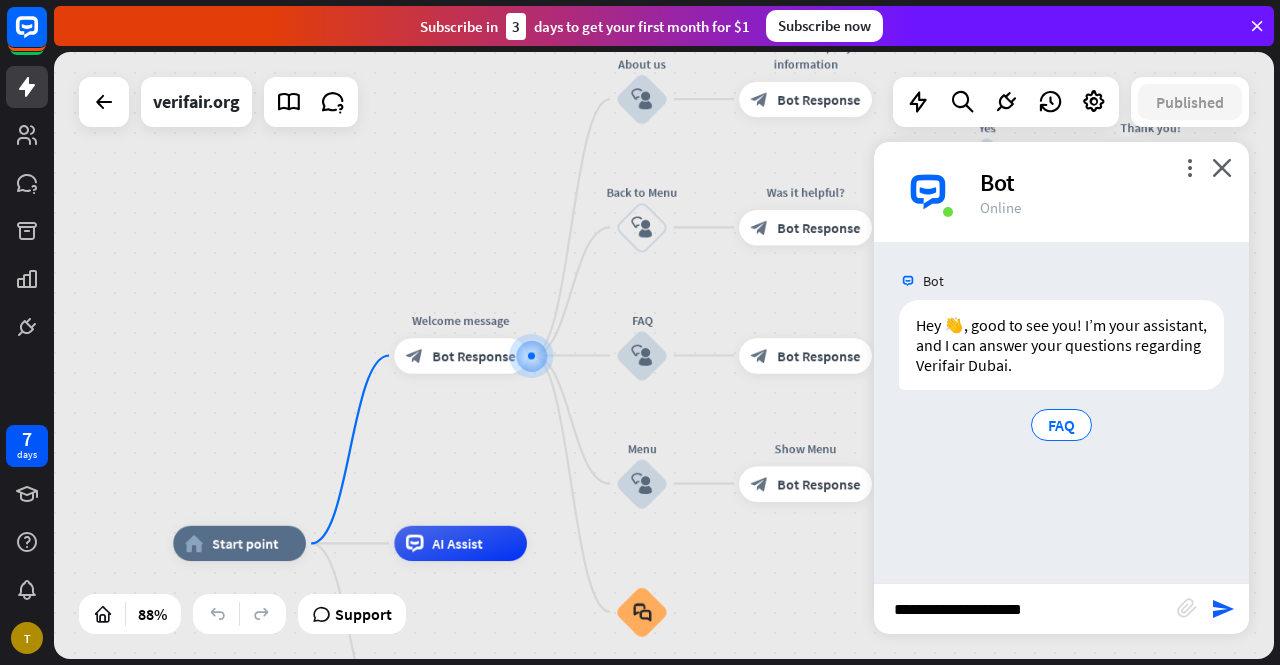 type on "**********" 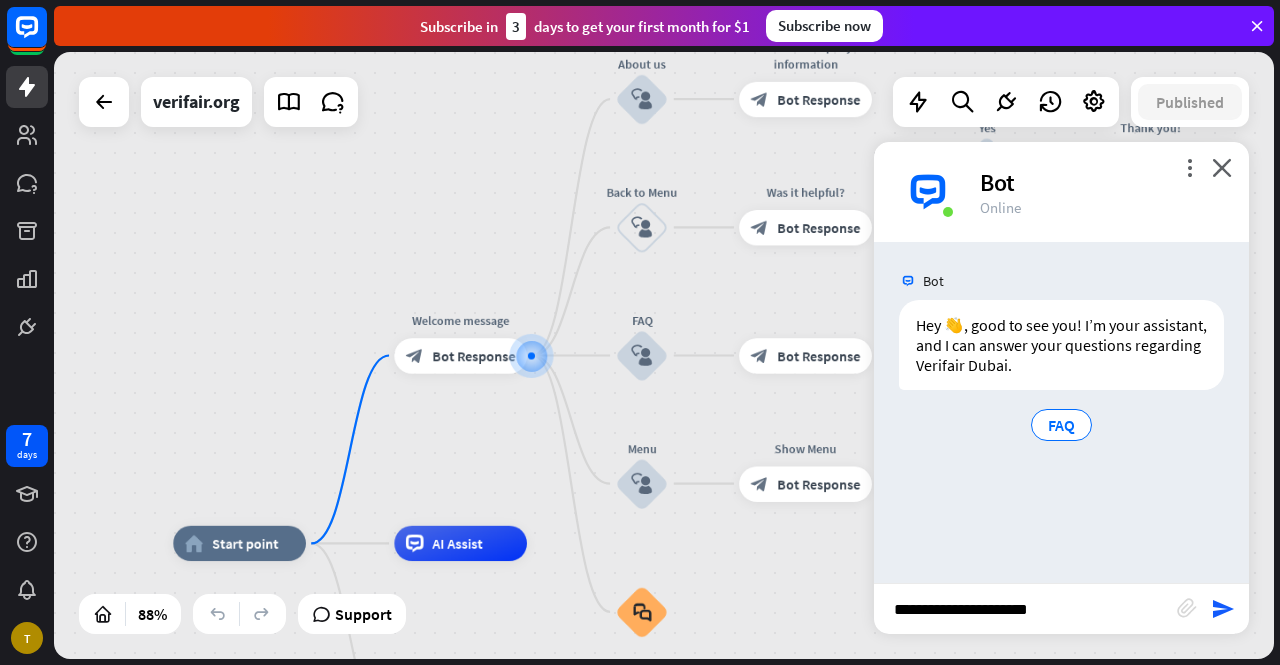 type 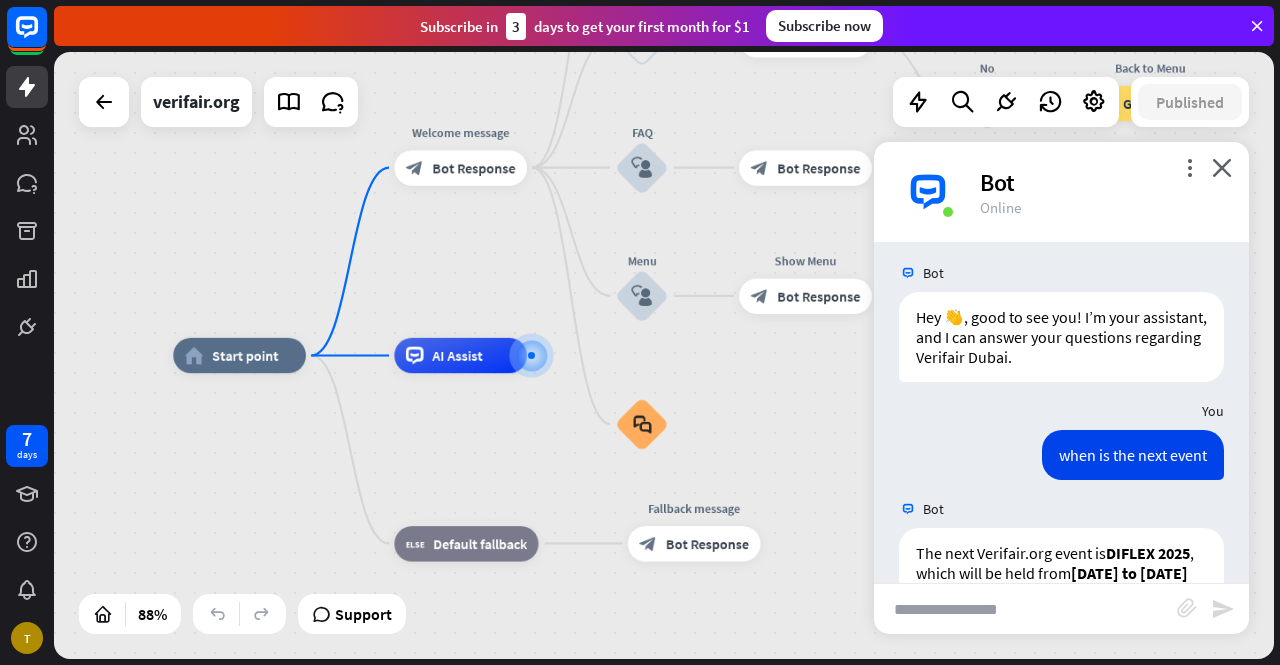 scroll, scrollTop: 0, scrollLeft: 0, axis: both 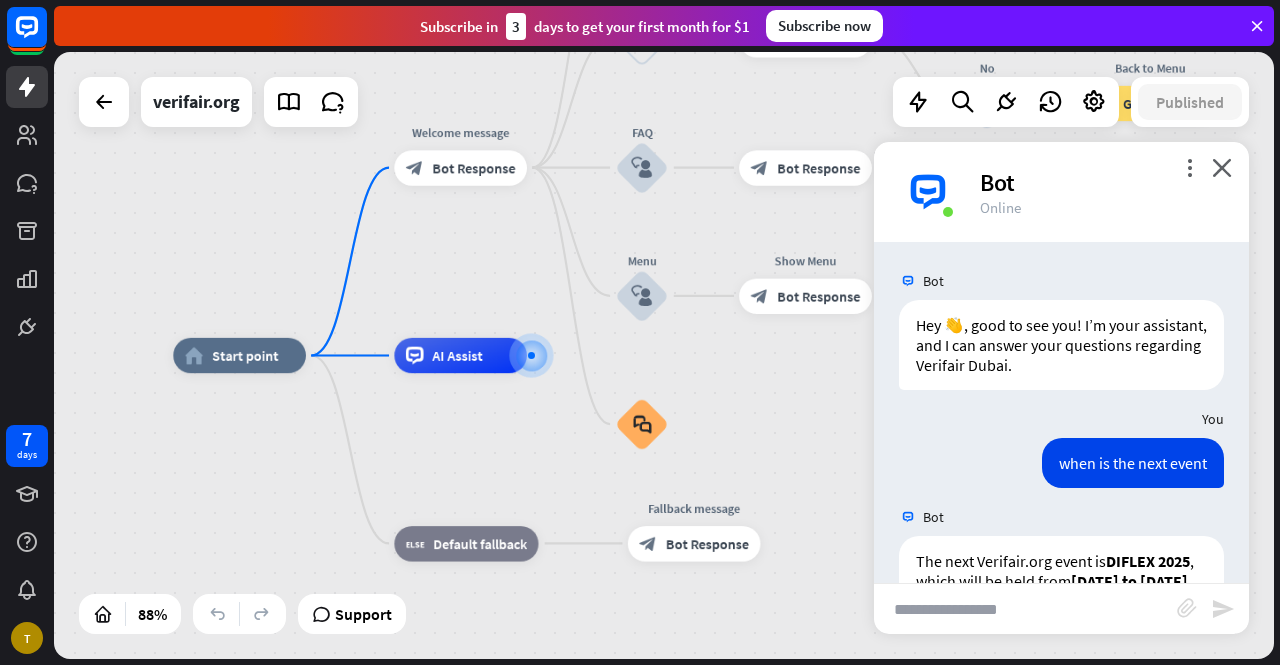 click on "Bot" at bounding box center [1102, 182] 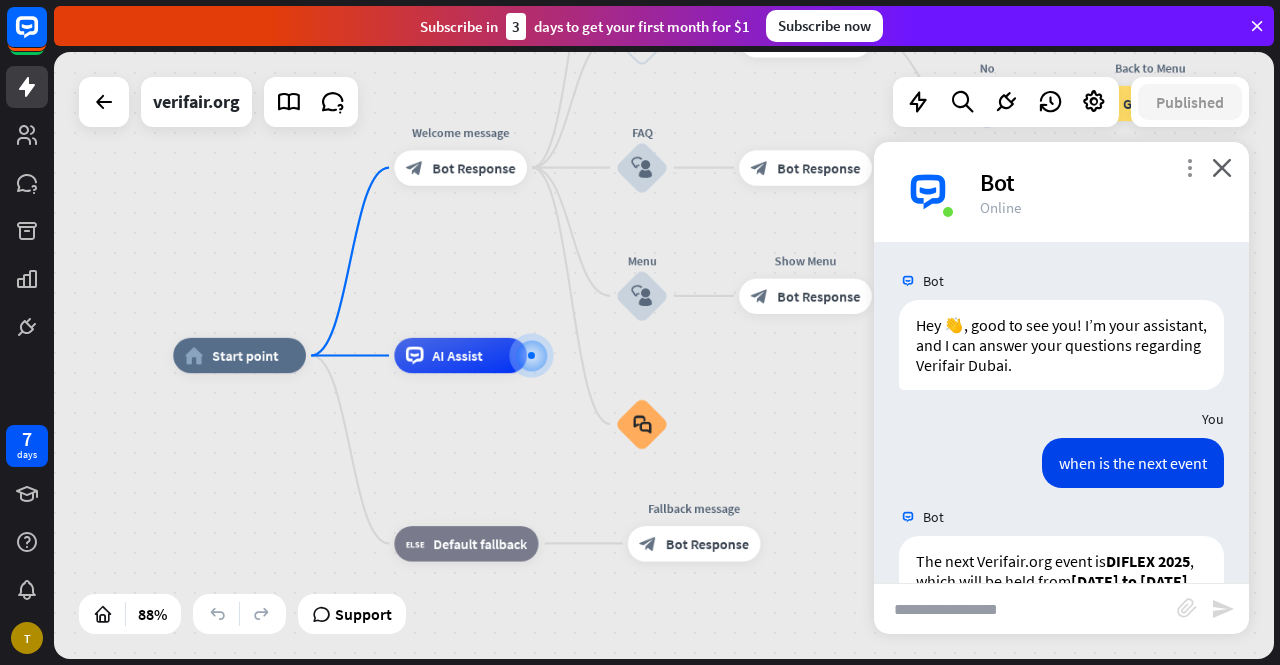 click on "more_vert" at bounding box center [1189, 167] 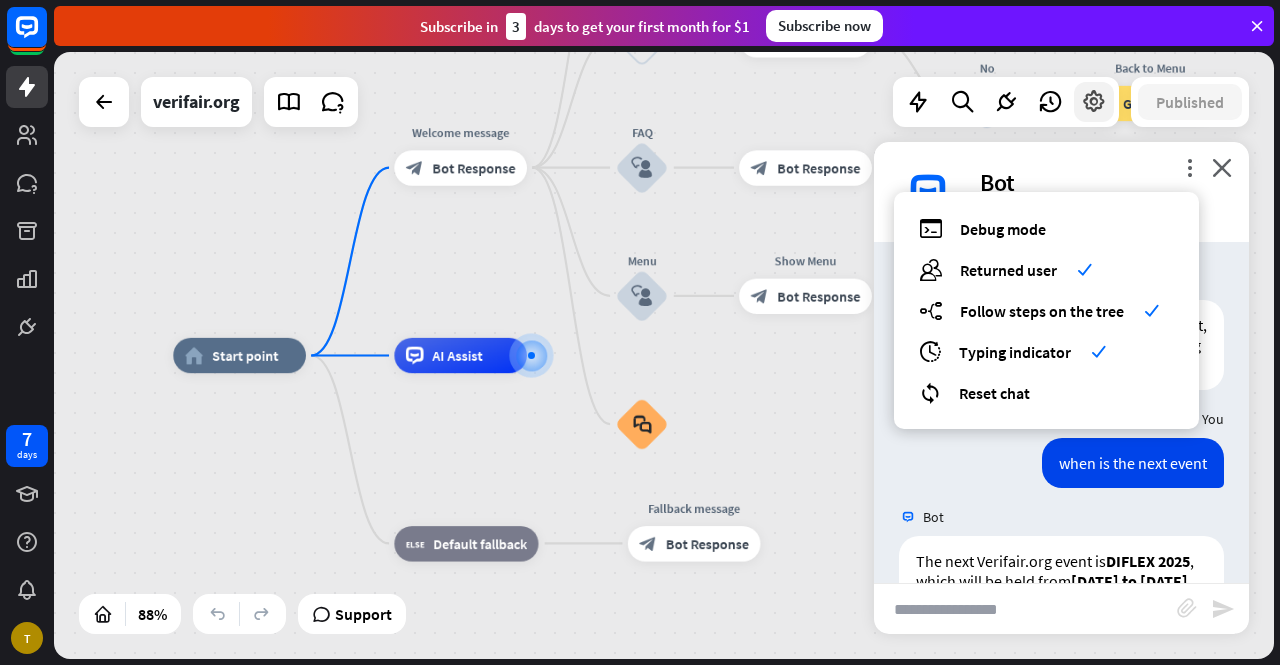 click at bounding box center (1094, 102) 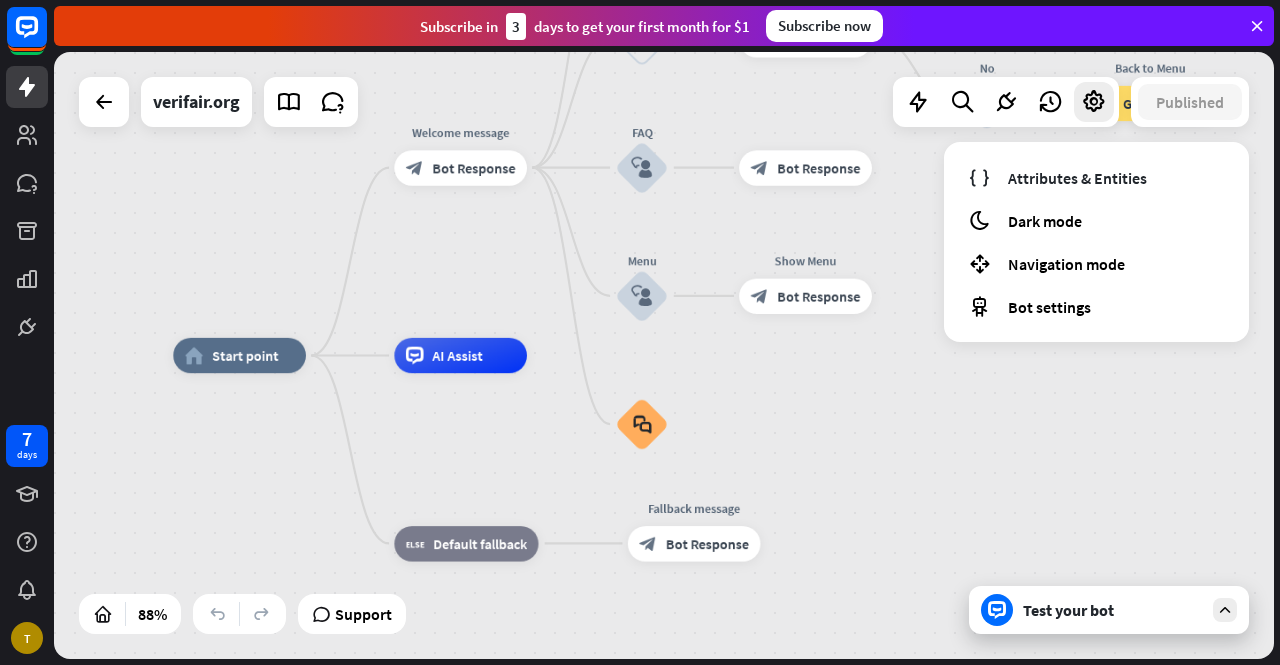 click on "home_2   Start point                 Welcome message   block_bot_response   Bot Response                 About us   block_user_input                 Provide company information   block_bot_response   Bot Response                 Back to Menu   block_user_input                 Was it helpful?   block_bot_response   Bot Response                 Yes   block_user_input                 Thank you!   block_bot_response   Bot Response                 No   block_user_input                 Back to Menu   block_goto   Go to step                 FAQ   block_user_input                   block_bot_response   Bot Response                 Menu   block_user_input                 Show Menu   block_bot_response   Bot Response                   block_faq                     AI Assist                   block_fallback   Default fallback                 Fallback message   block_bot_response   Bot Response" at bounding box center [712, 624] 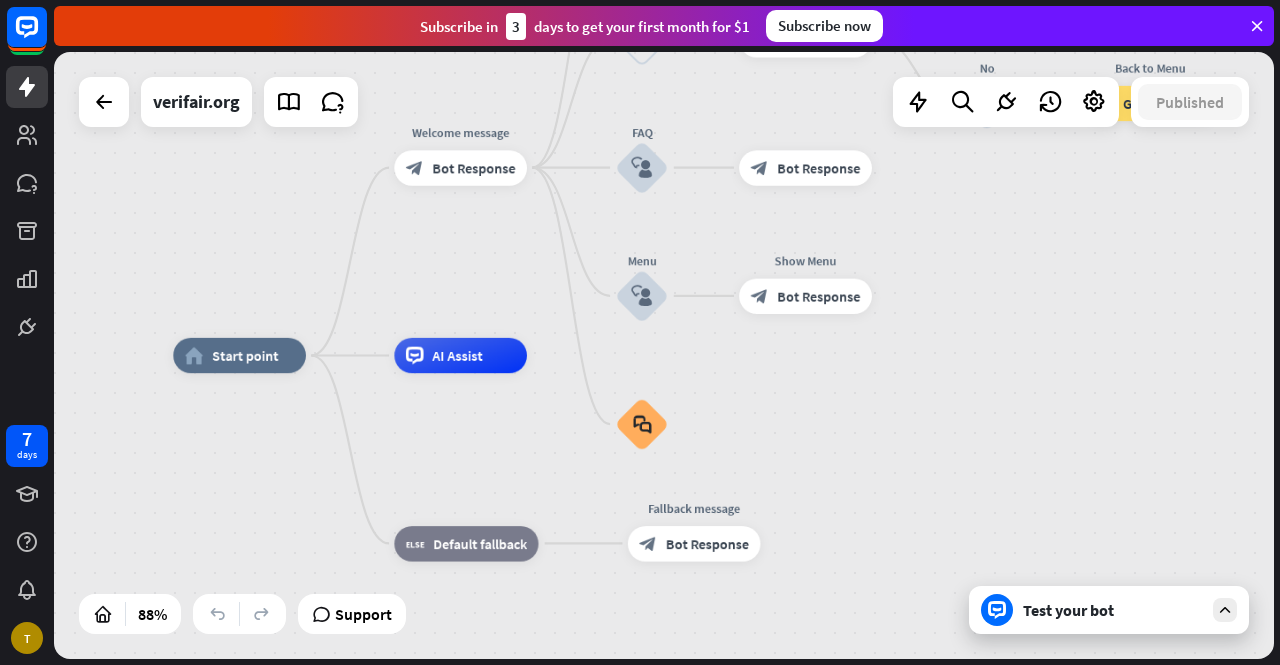 click on "Test your bot" at bounding box center (1109, 610) 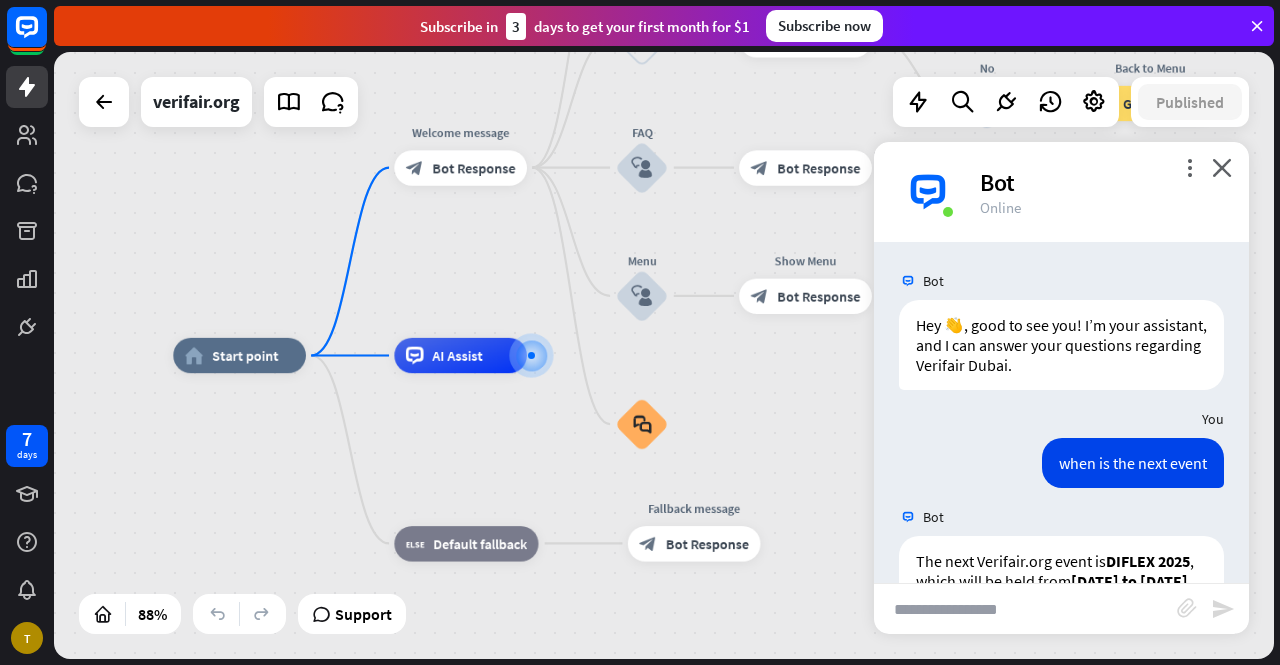 scroll, scrollTop: 133, scrollLeft: 0, axis: vertical 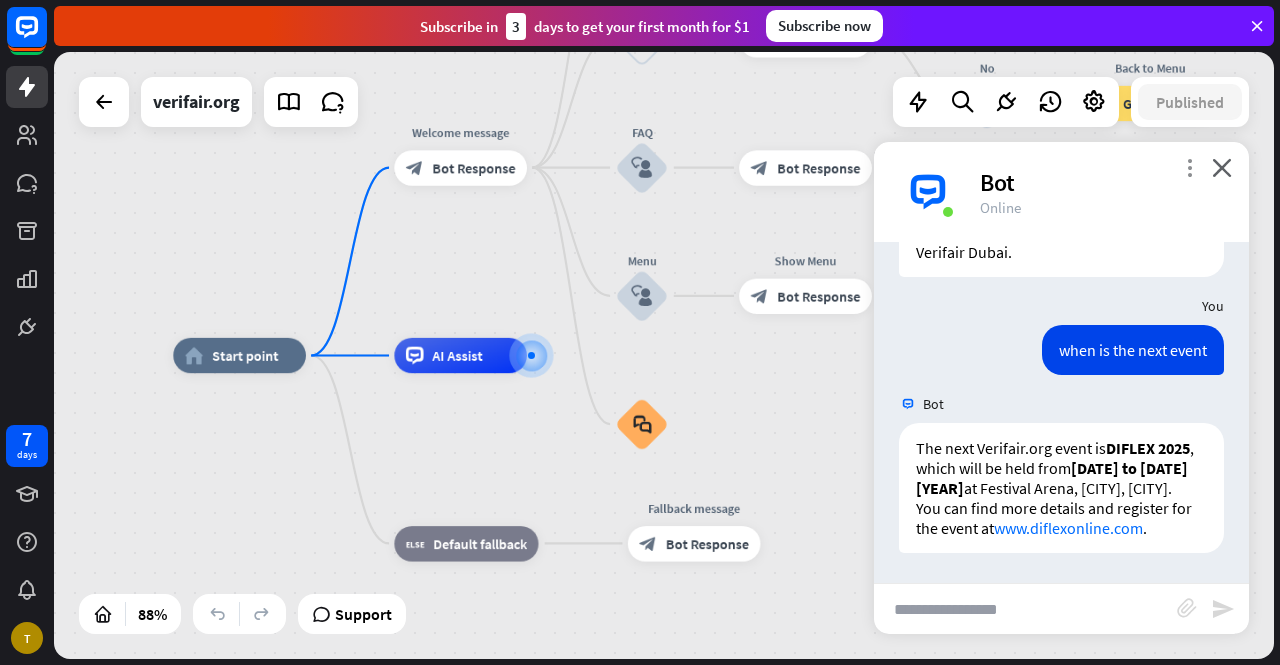 click on "more_vert" at bounding box center [1189, 167] 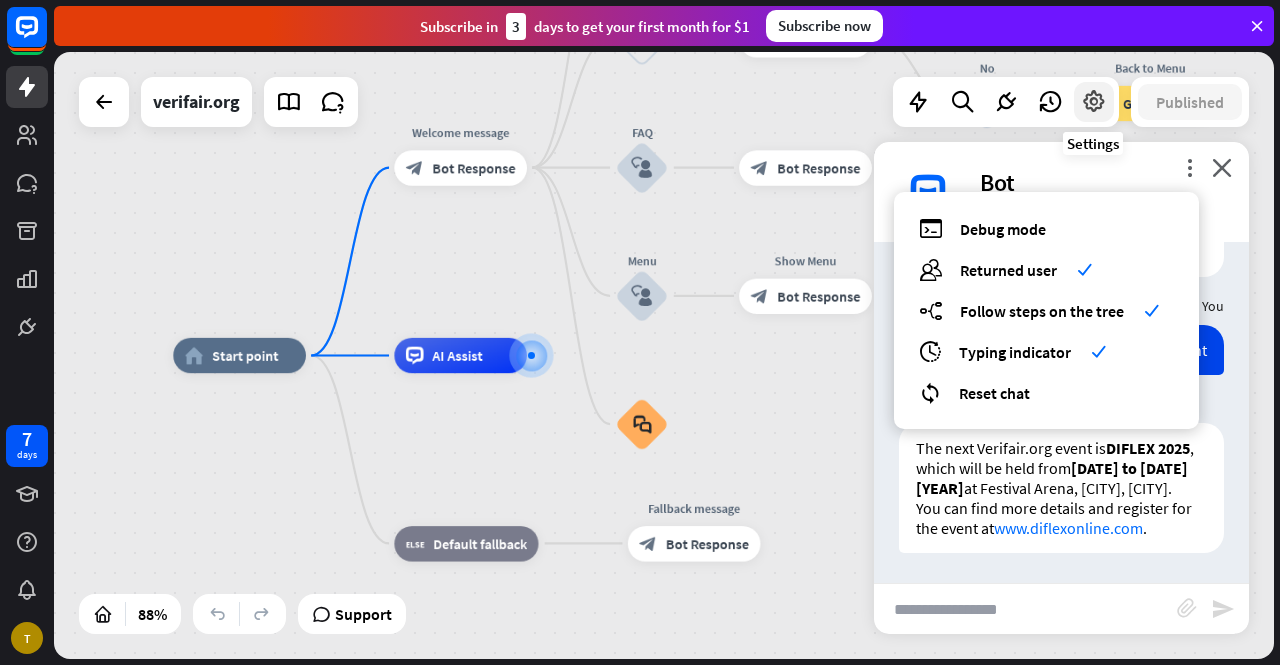 click at bounding box center (1094, 102) 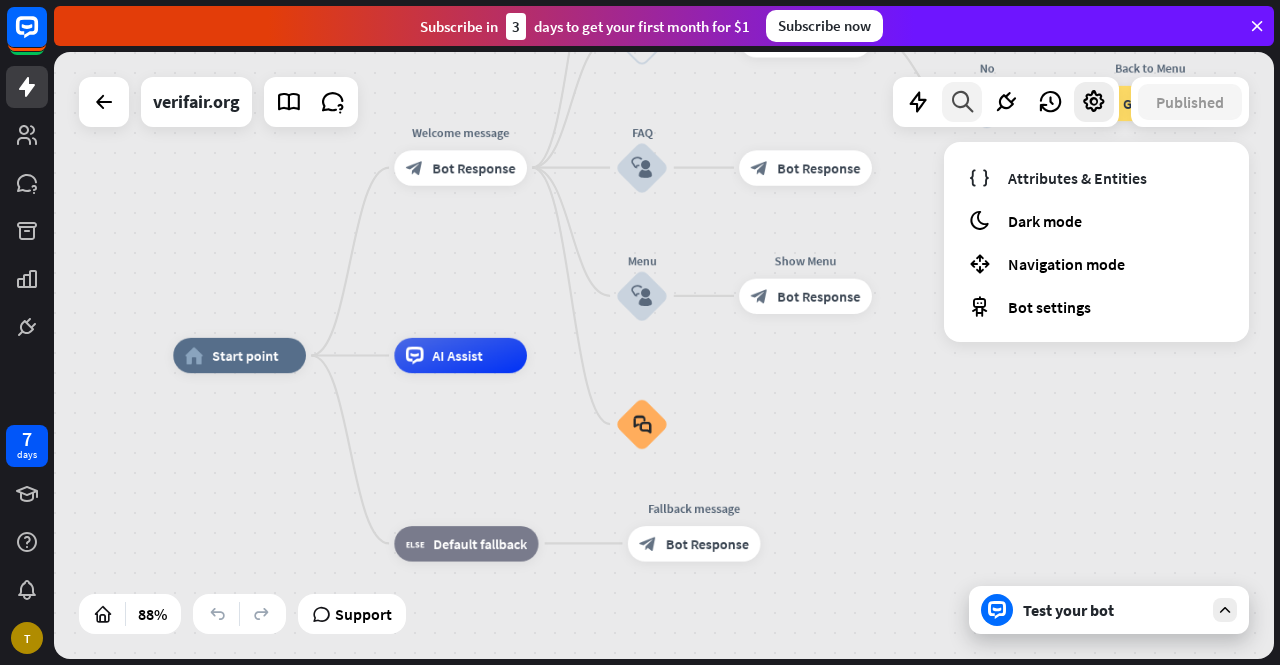 click at bounding box center [962, 102] 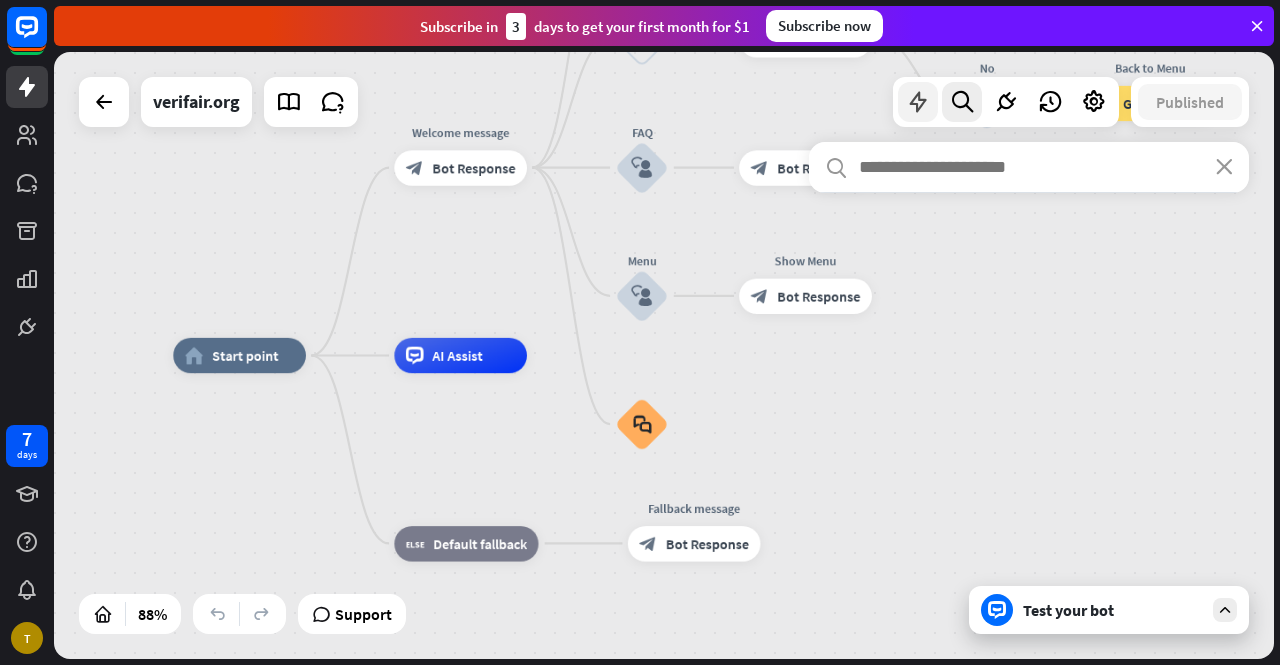 click at bounding box center [918, 102] 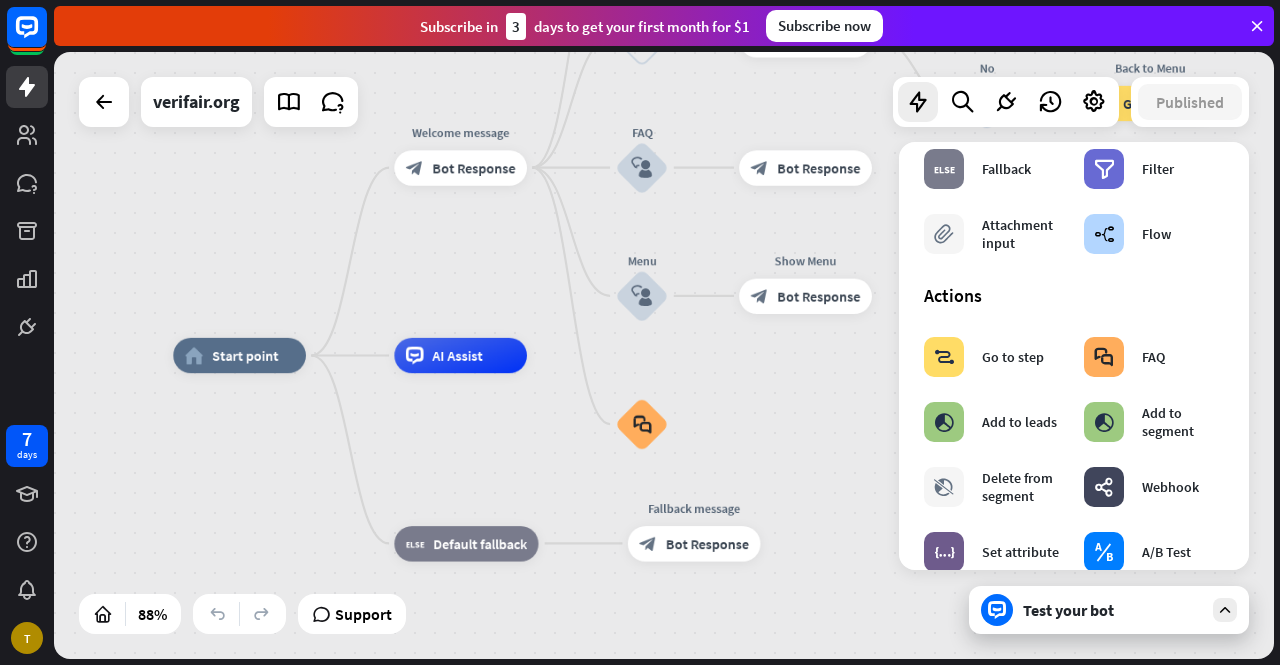 scroll, scrollTop: 0, scrollLeft: 0, axis: both 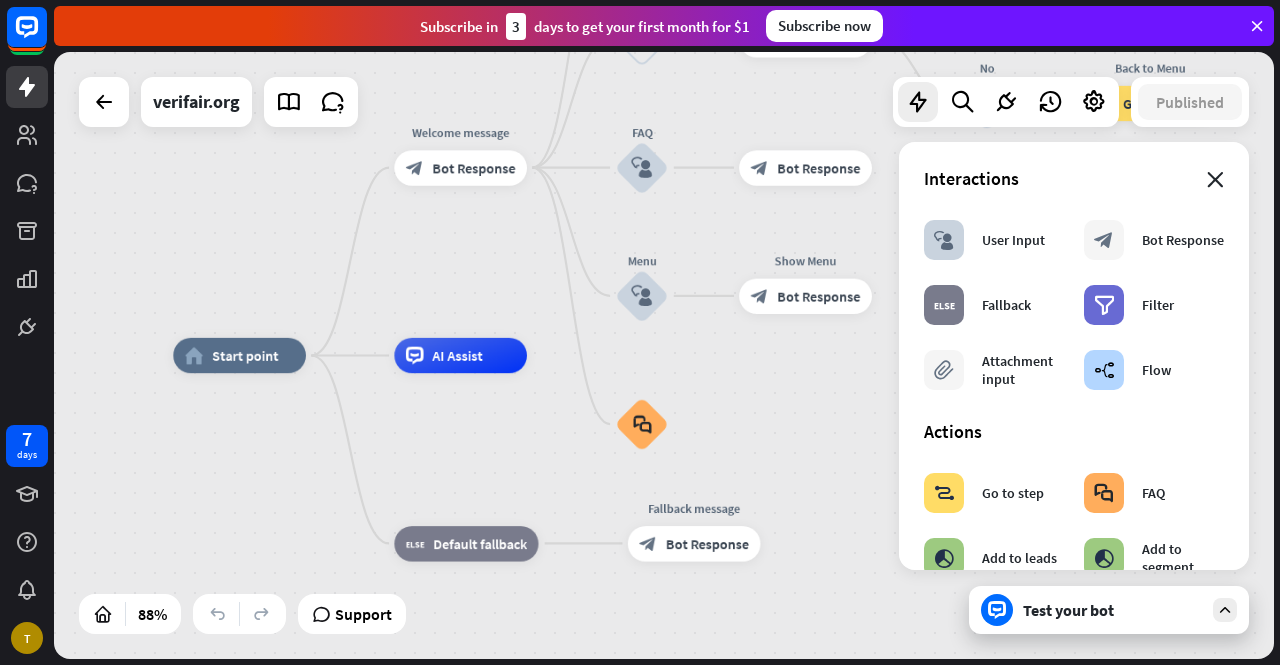 click on "close" at bounding box center [1215, 180] 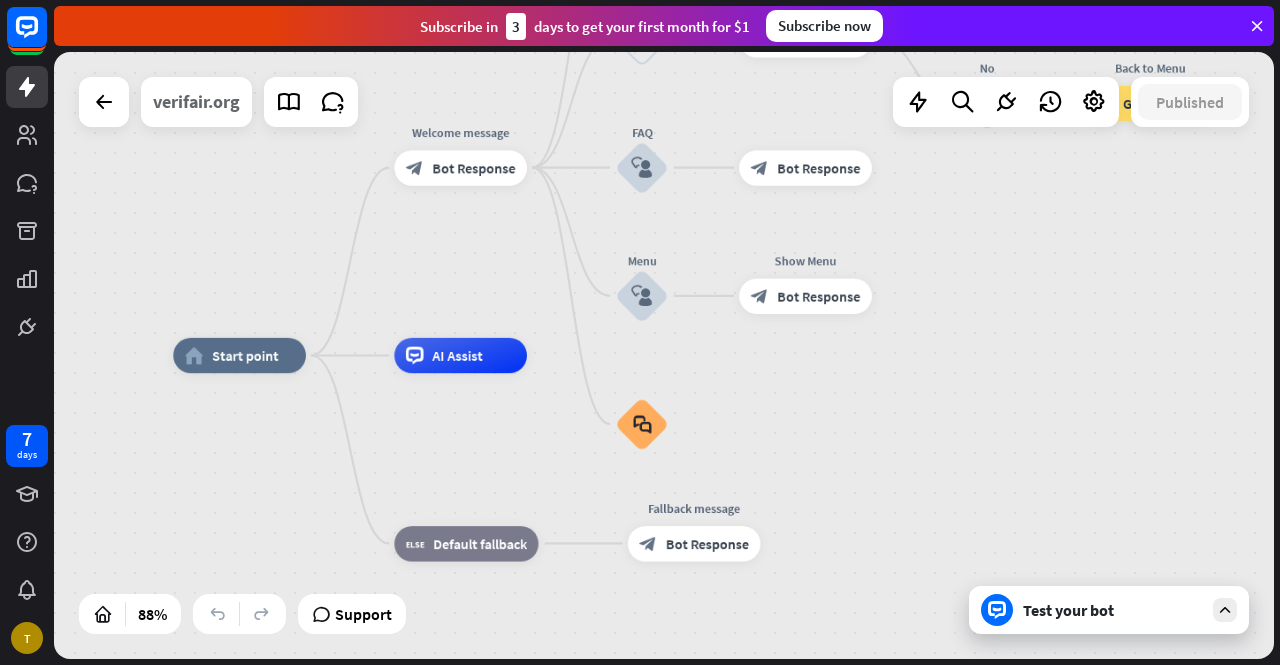 click on "verifair.org" at bounding box center (196, 102) 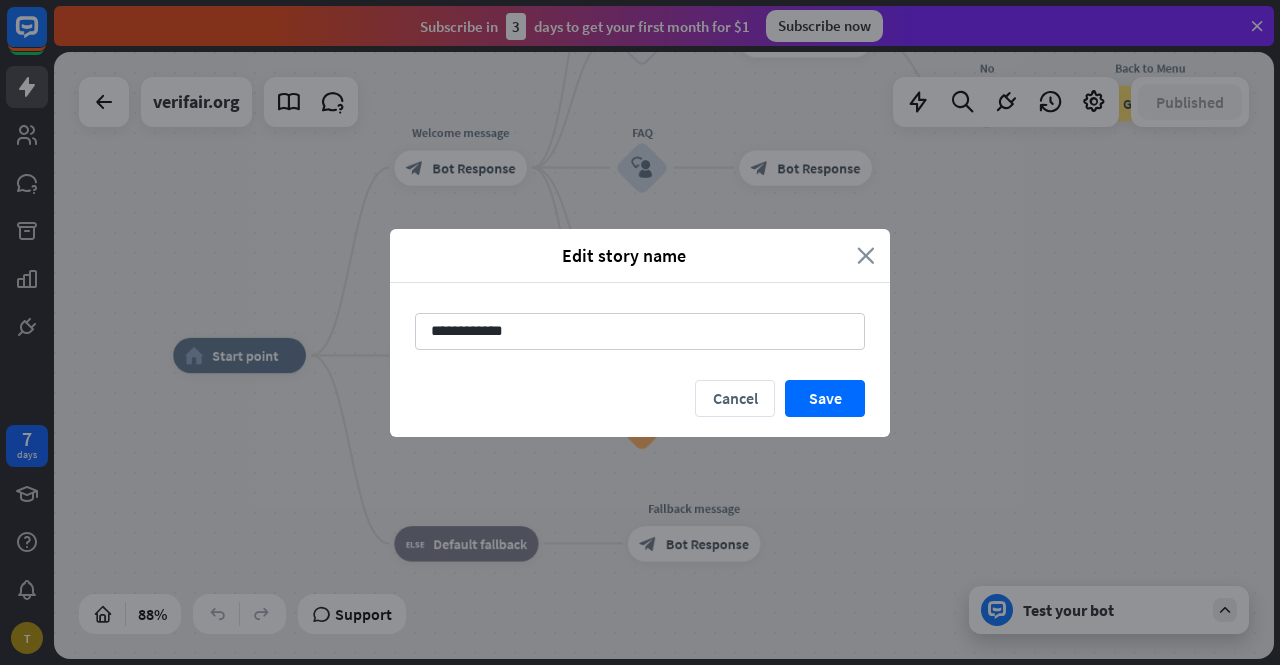 click on "close" at bounding box center [866, 255] 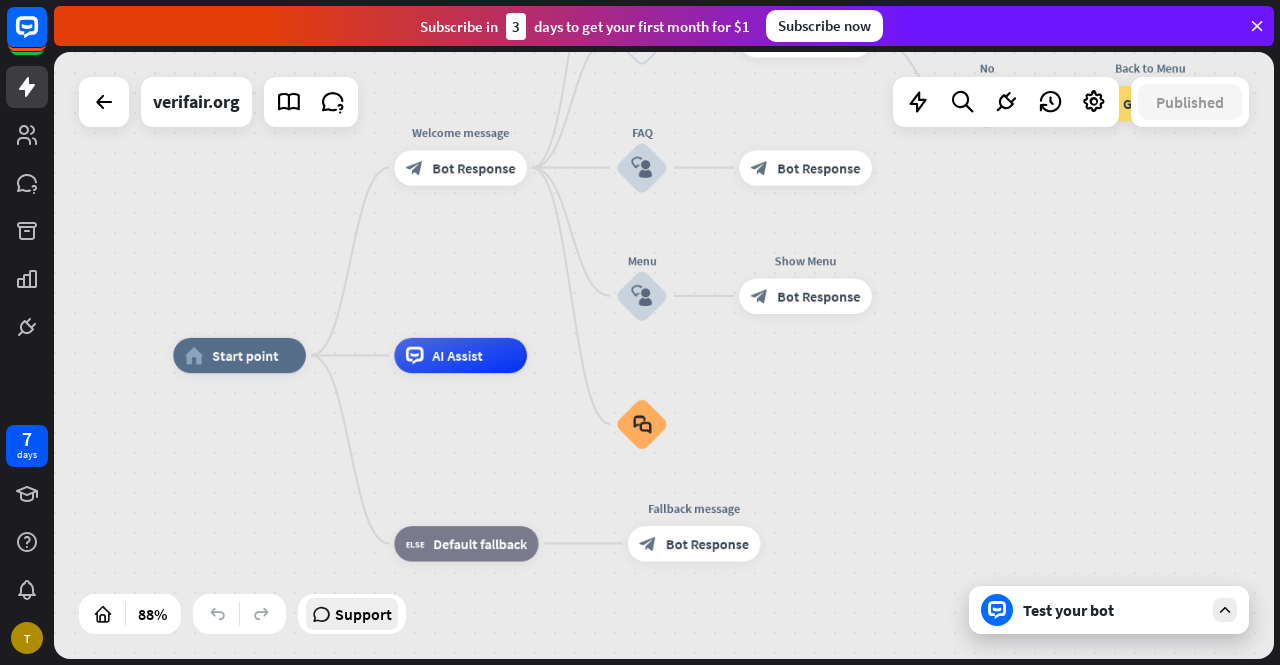 click on "Support" at bounding box center [363, 614] 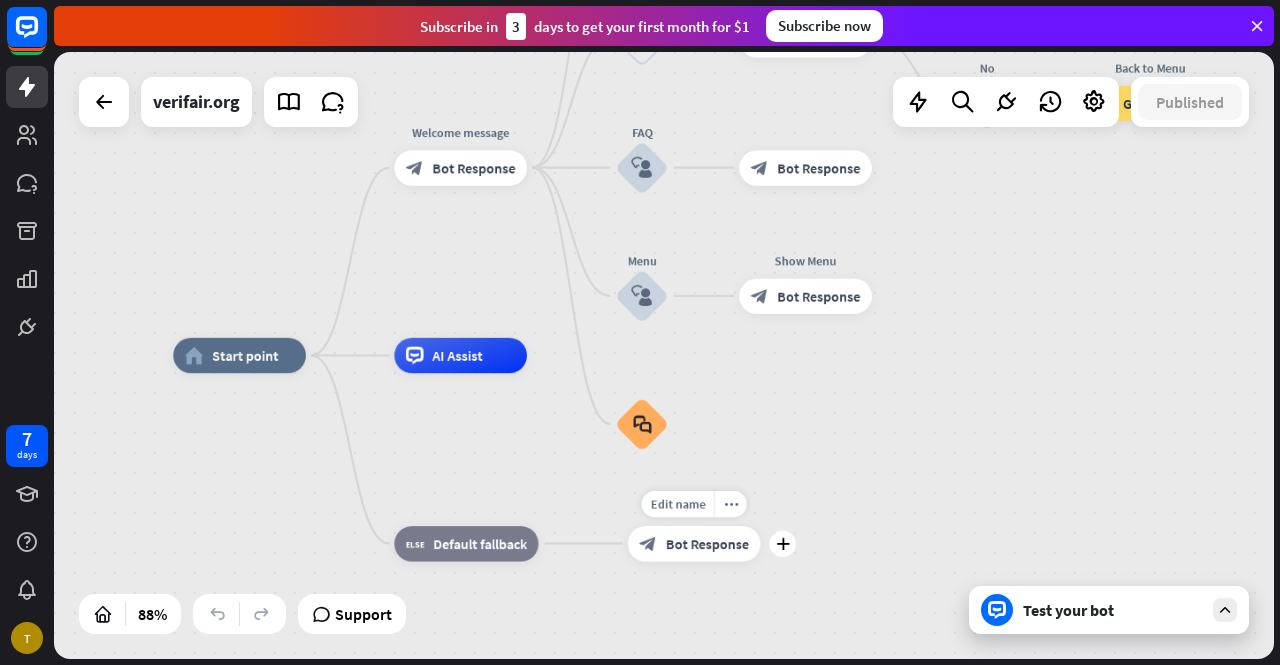 click on "Edit name   more_horiz         plus   Fallback message   block_bot_response   Bot Response" at bounding box center (694, 543) 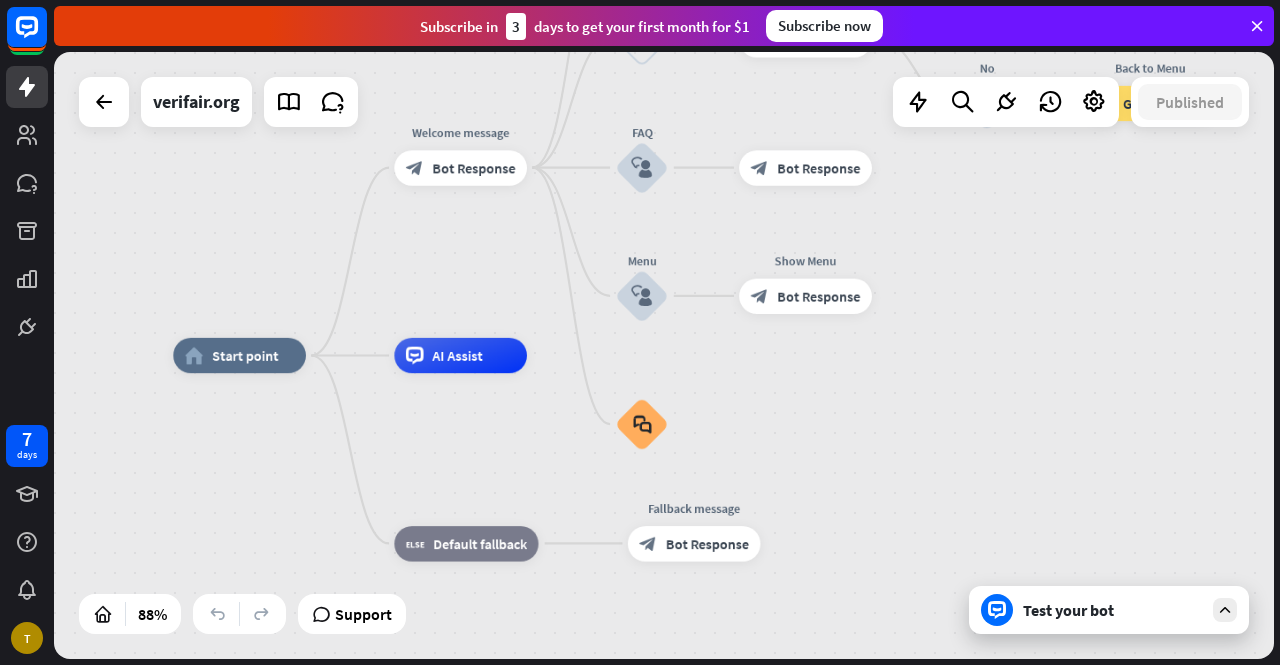 click on "home_2   Start point                 Welcome message   block_bot_response   Bot Response                 About us   block_user_input                 Provide company information   block_bot_response   Bot Response                 Back to Menu   block_user_input                 Was it helpful?   block_bot_response   Bot Response                 Yes   block_user_input                 Thank you!   block_bot_response   Bot Response                 No   block_user_input                 Back to Menu   block_goto   Go to step                 FAQ   block_user_input                   block_bot_response   Bot Response                 Menu   block_user_input                 Show Menu   block_bot_response   Bot Response                   block_faq                     AI Assist                   block_fallback   Default fallback                 Fallback message   block_bot_response   Bot Response" at bounding box center [712, 624] 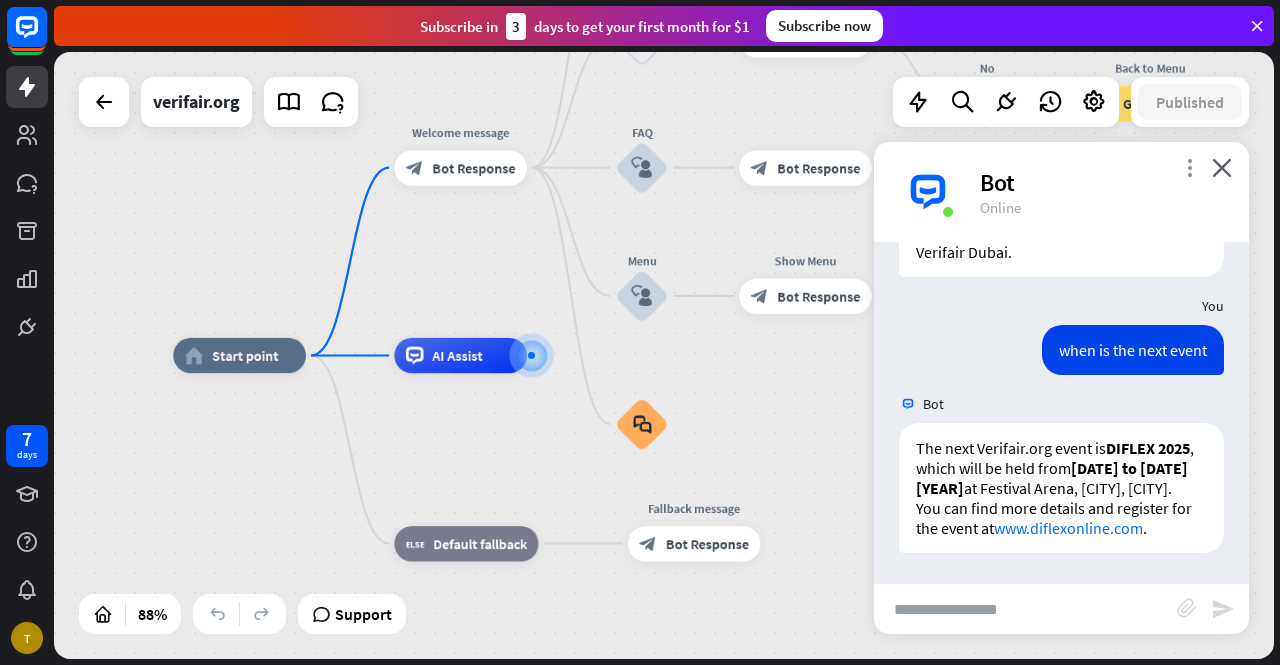 click on "more_vert" at bounding box center (1189, 167) 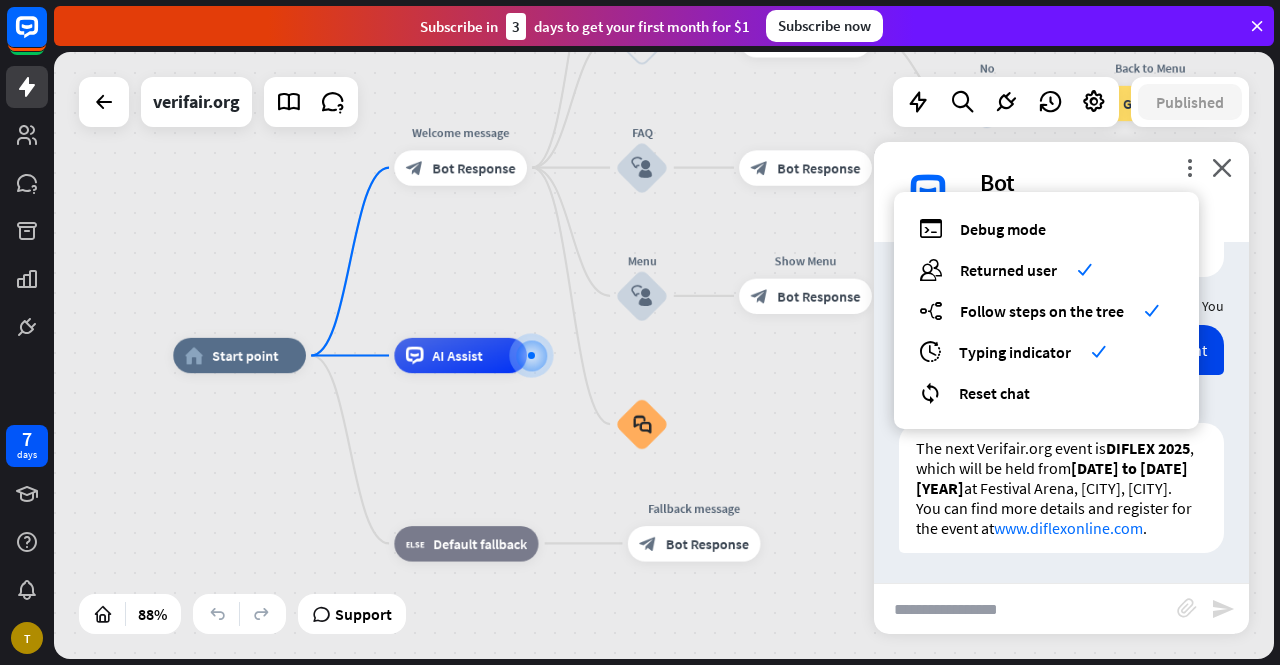 click on "home_2   Start point                 Welcome message   block_bot_response   Bot Response                 About us   block_user_input                 Provide company information   block_bot_response   Bot Response                 Back to Menu   block_user_input                 Was it helpful?   block_bot_response   Bot Response                 Yes   block_user_input                 Thank you!   block_bot_response   Bot Response                 No   block_user_input                 Back to Menu   block_goto   Go to step                 FAQ   block_user_input                   block_bot_response   Bot Response                 Menu   block_user_input                 Show Menu   block_bot_response   Bot Response                   block_faq                     AI Assist                       block_fallback   Default fallback                 Fallback message   block_bot_response   Bot Response" at bounding box center (712, 624) 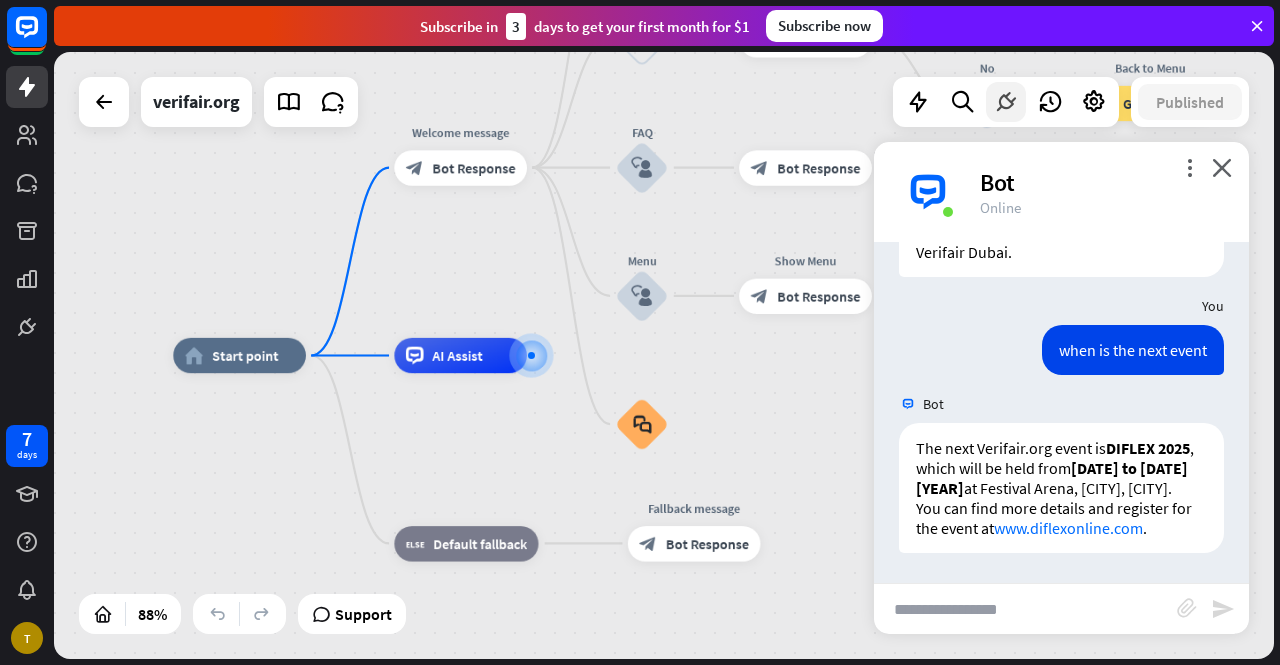 click at bounding box center (1006, 102) 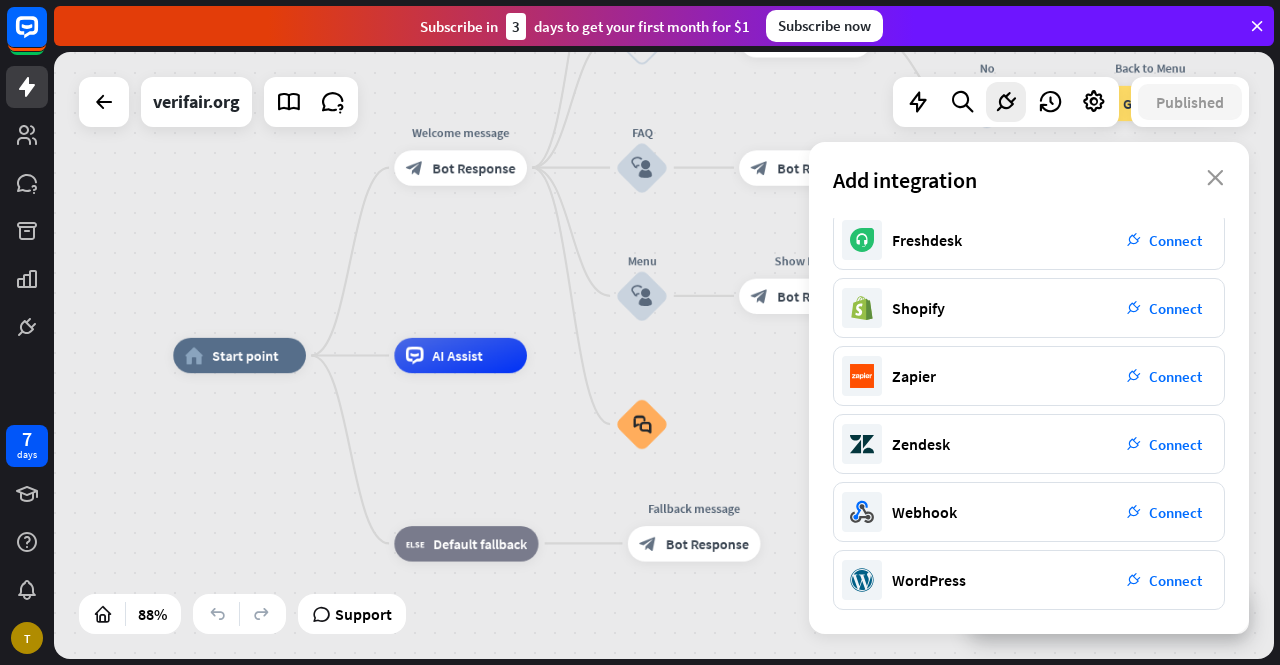 scroll, scrollTop: 0, scrollLeft: 0, axis: both 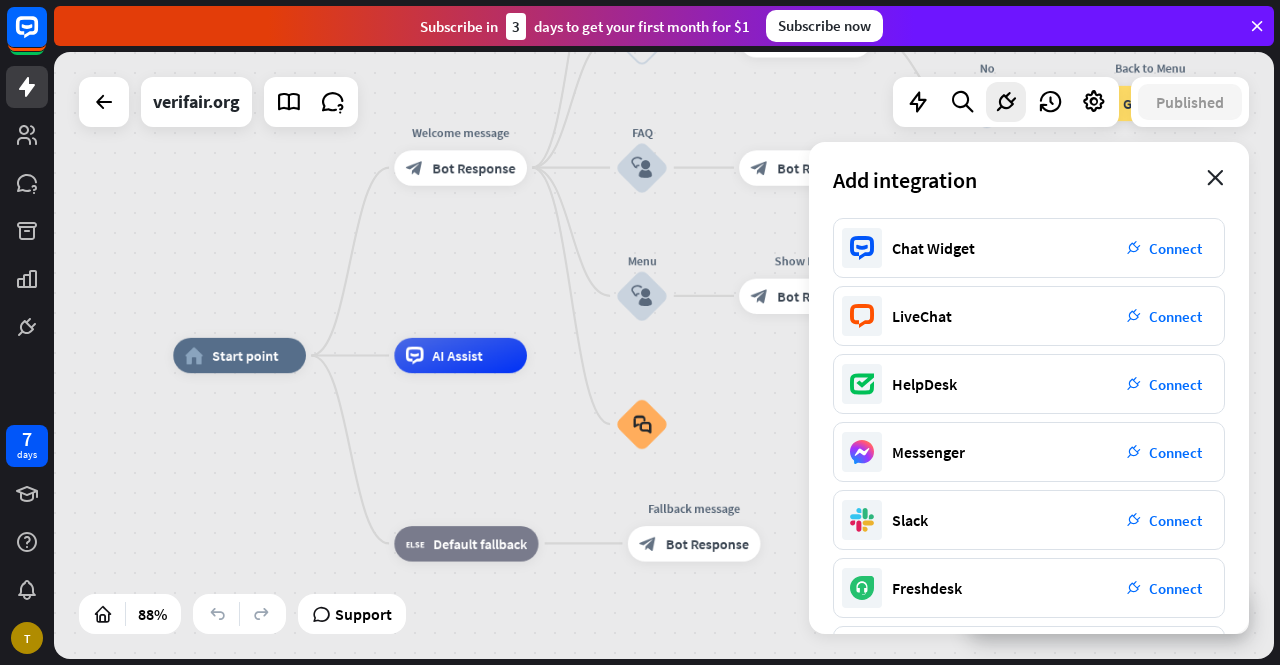 click on "close" at bounding box center [1215, 178] 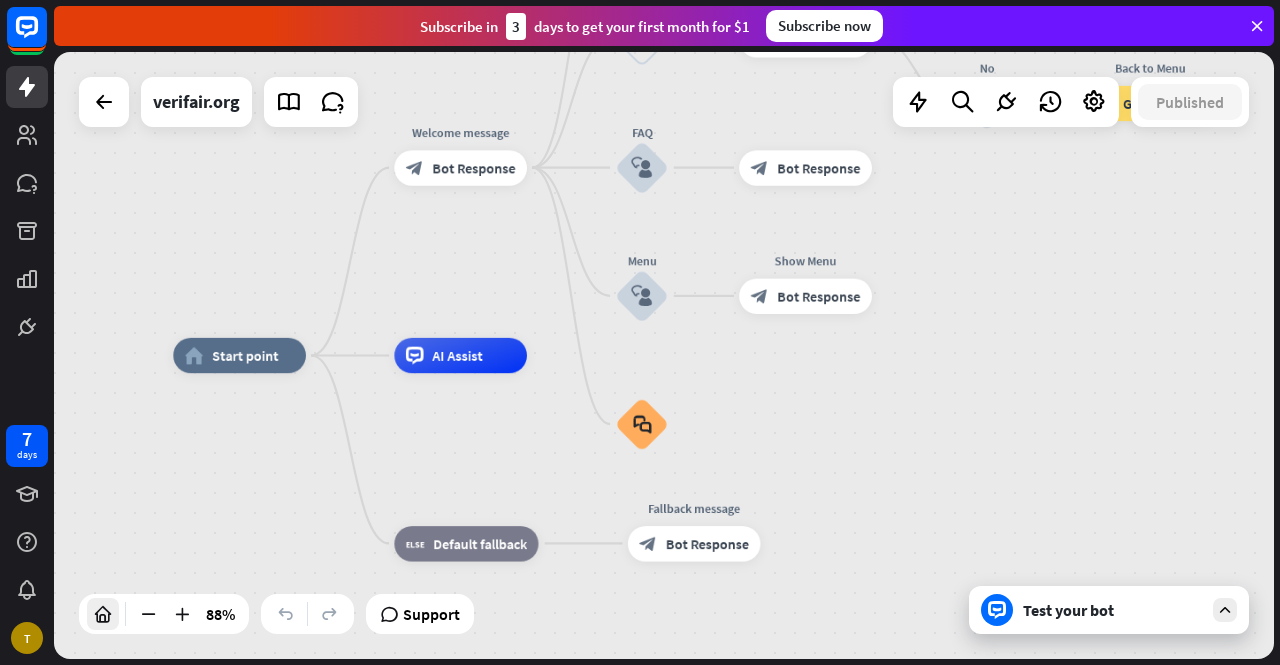click at bounding box center [103, 614] 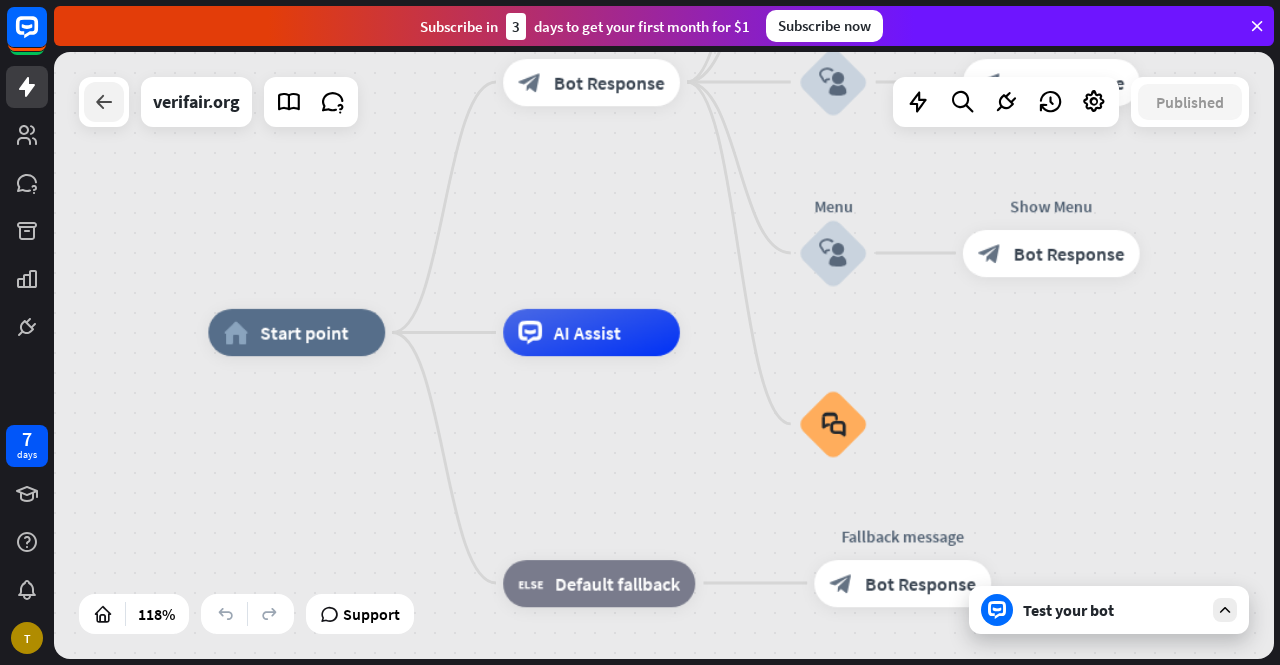 click at bounding box center [104, 102] 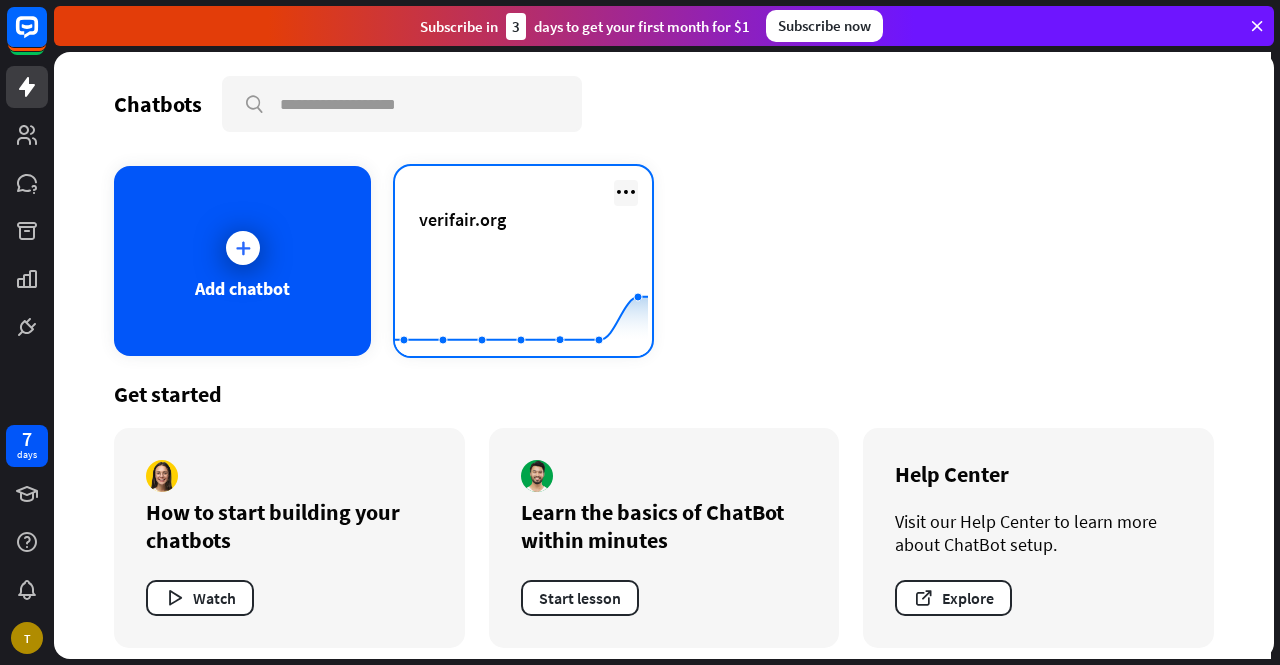 click at bounding box center (626, 192) 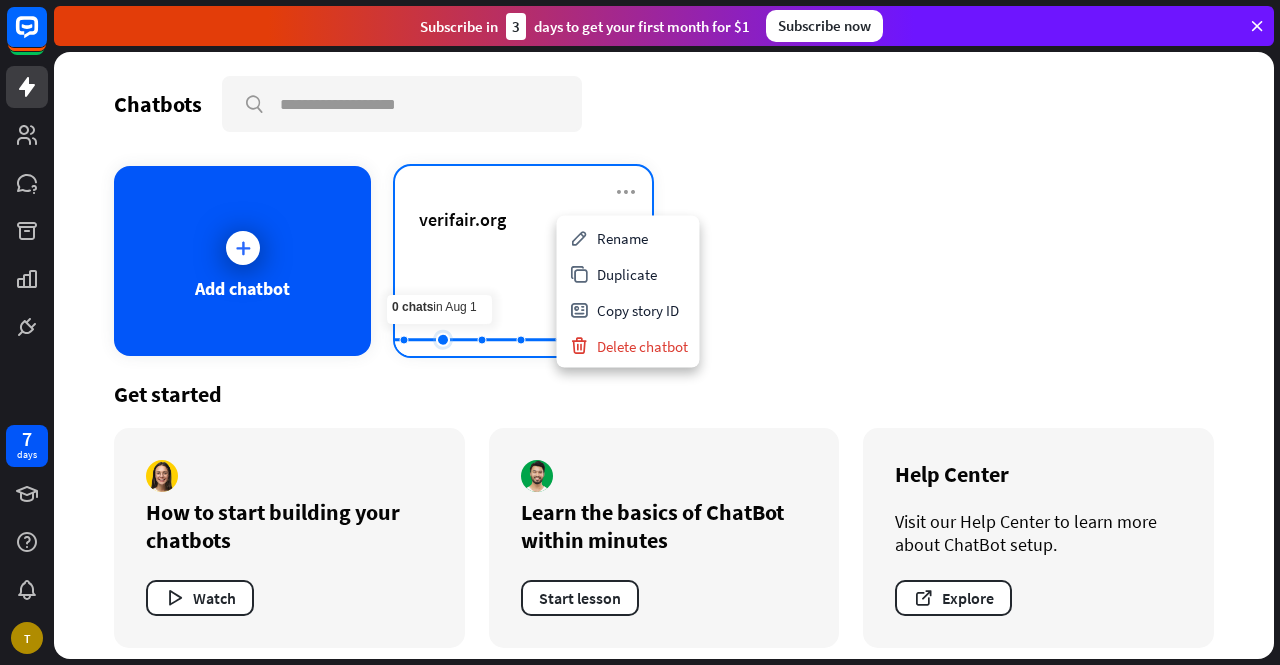 click 